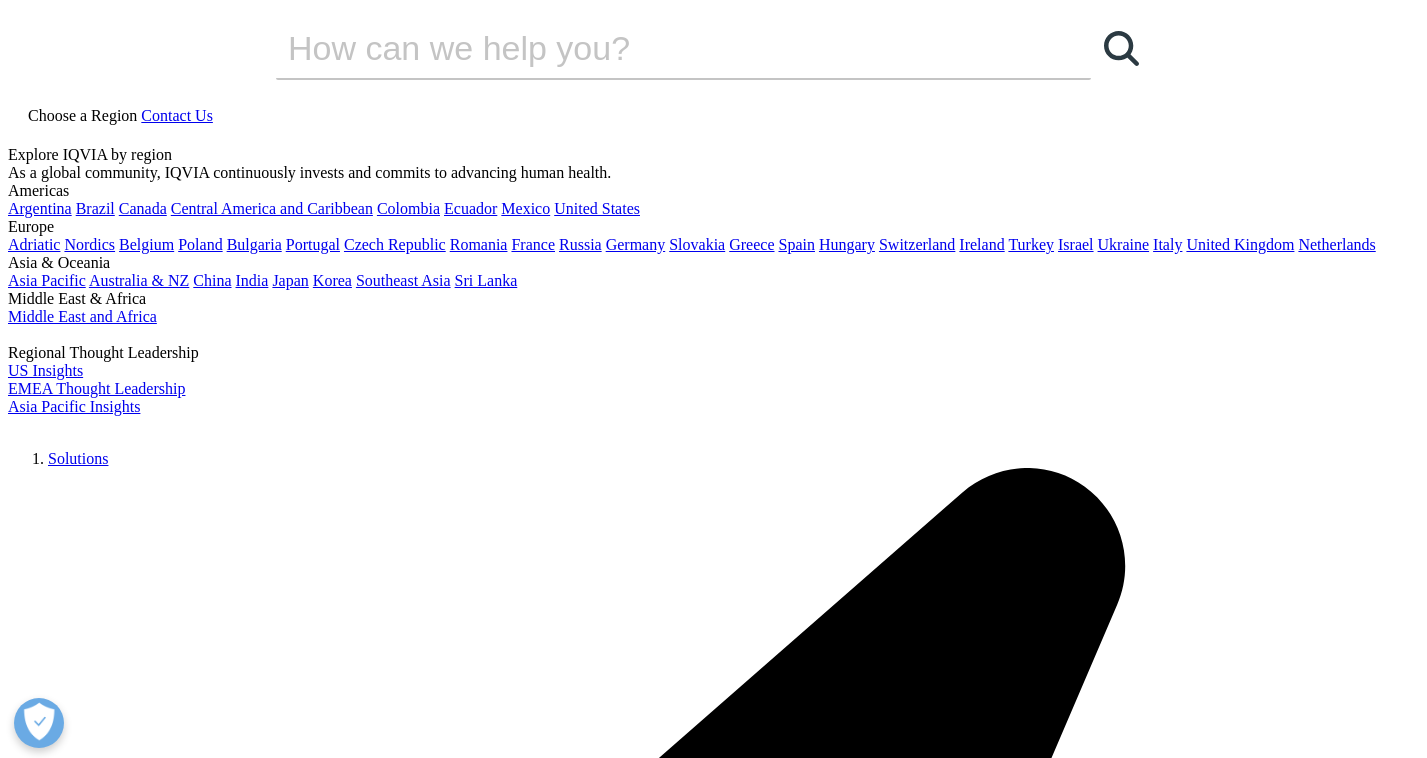 scroll, scrollTop: 0, scrollLeft: 0, axis: both 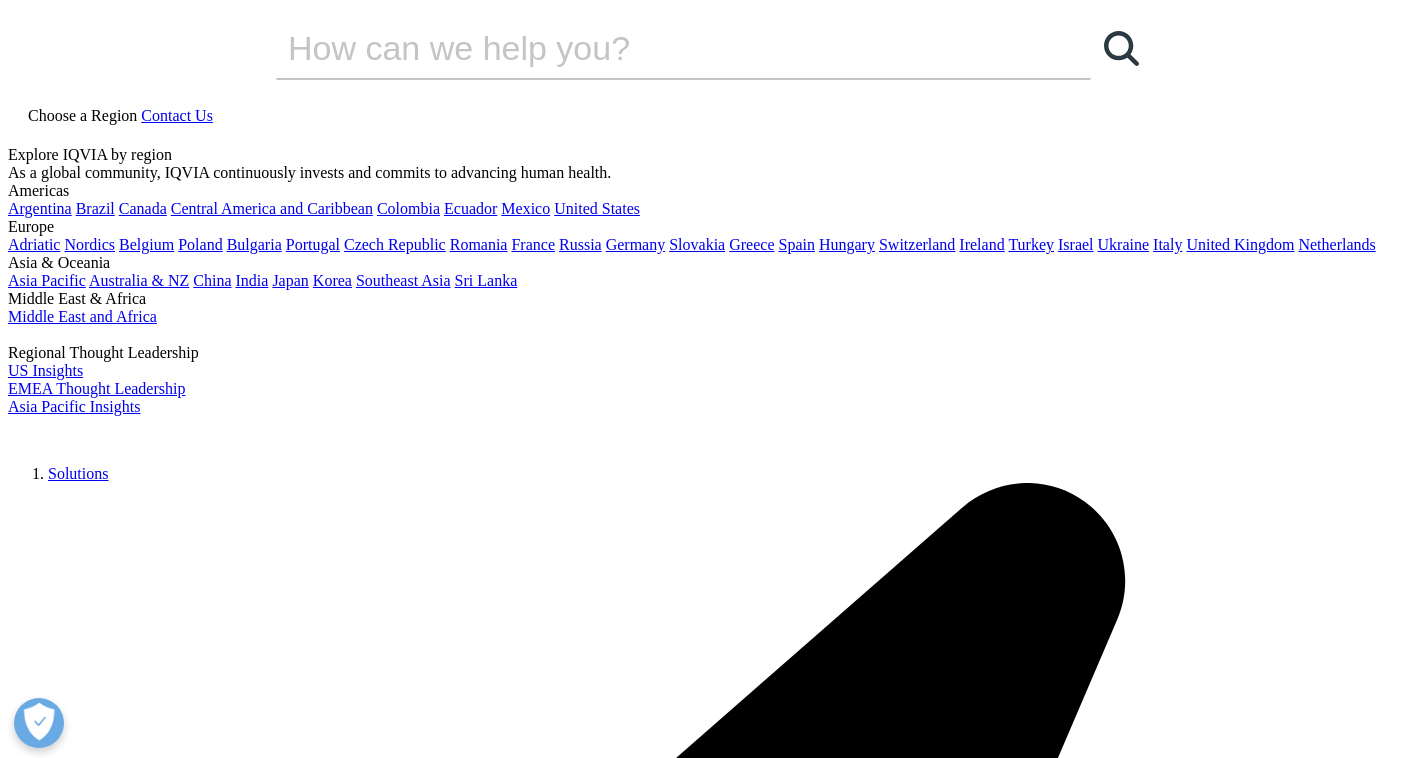 click on "Choose a Region
Contact Us" at bounding box center [713, 125] 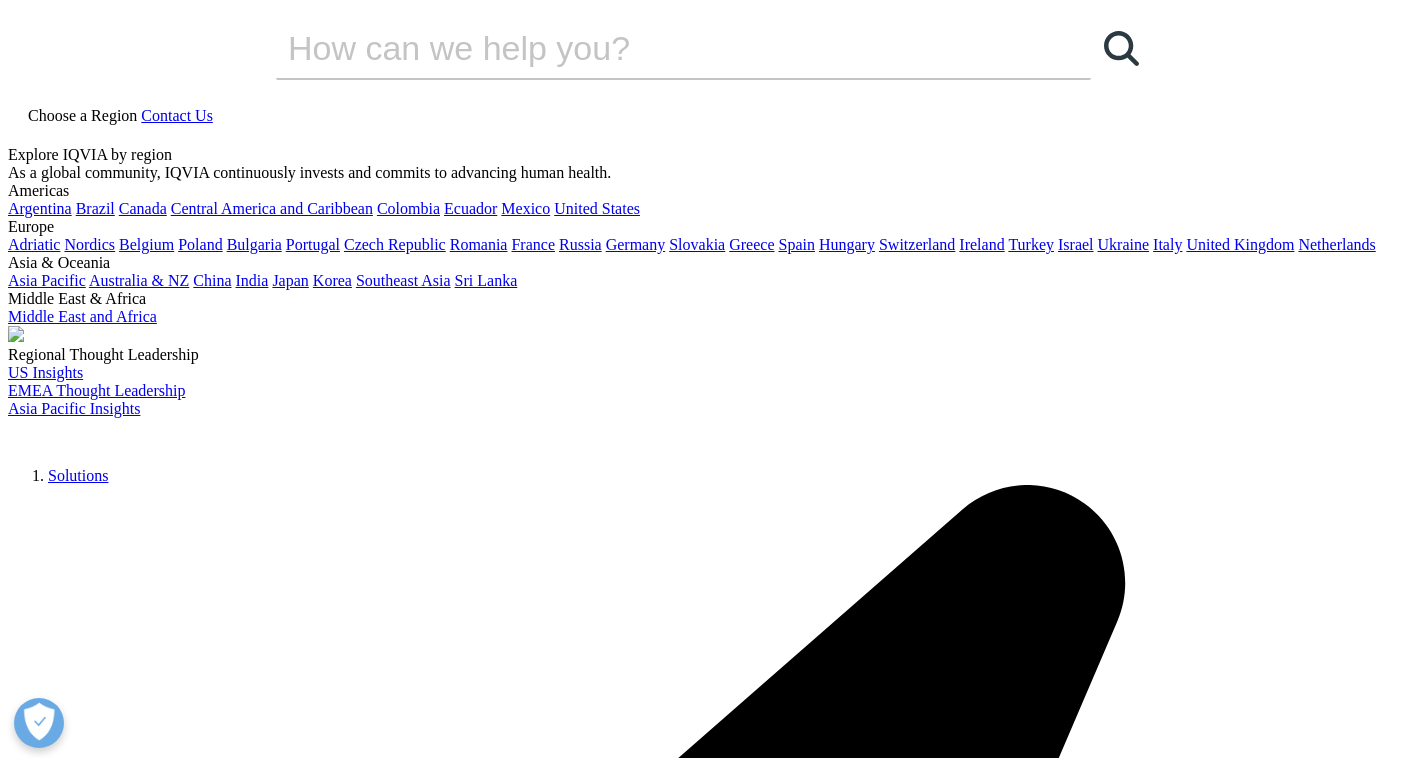click on "Blogs
Revealing Pharma Trends Through Drug-Treated Patient Insights" at bounding box center [713, 24406] 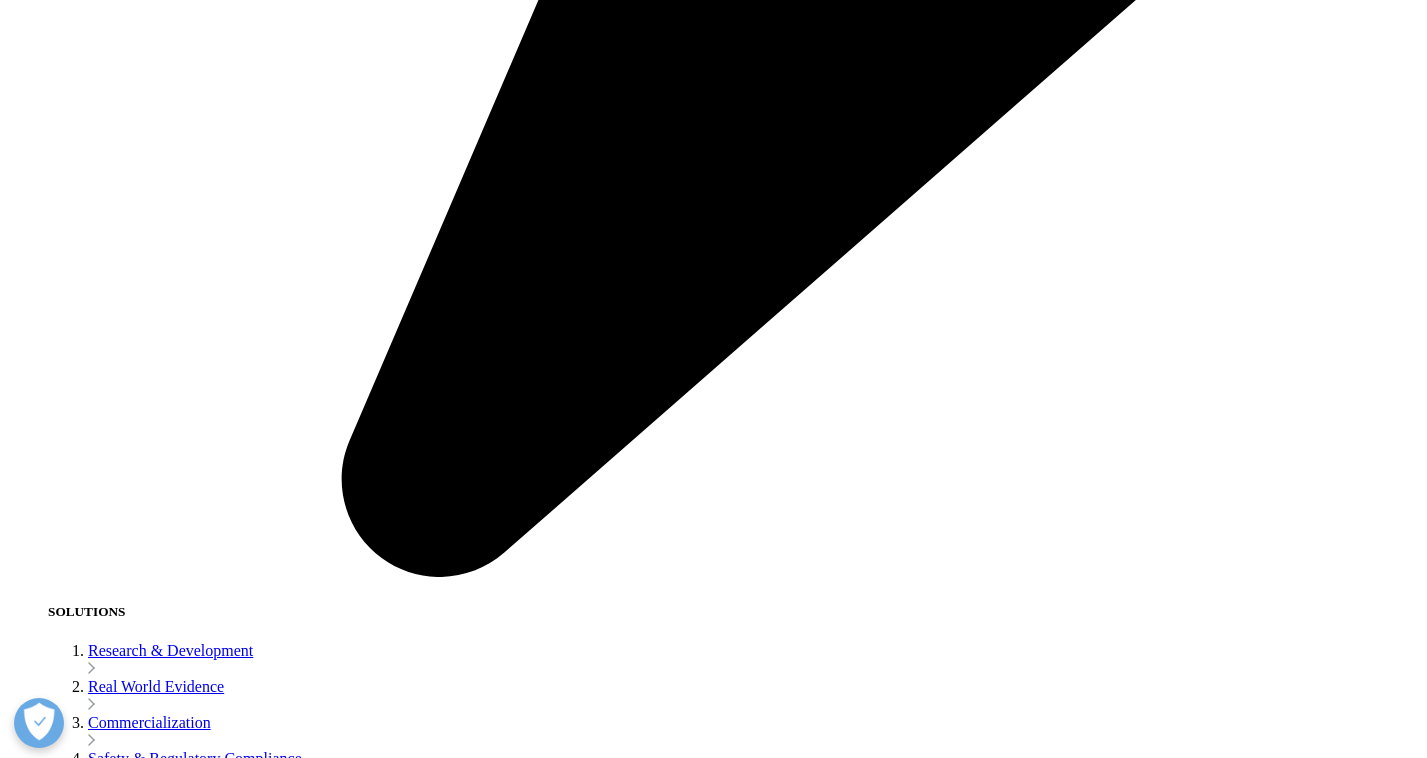 scroll, scrollTop: 3130, scrollLeft: 0, axis: vertical 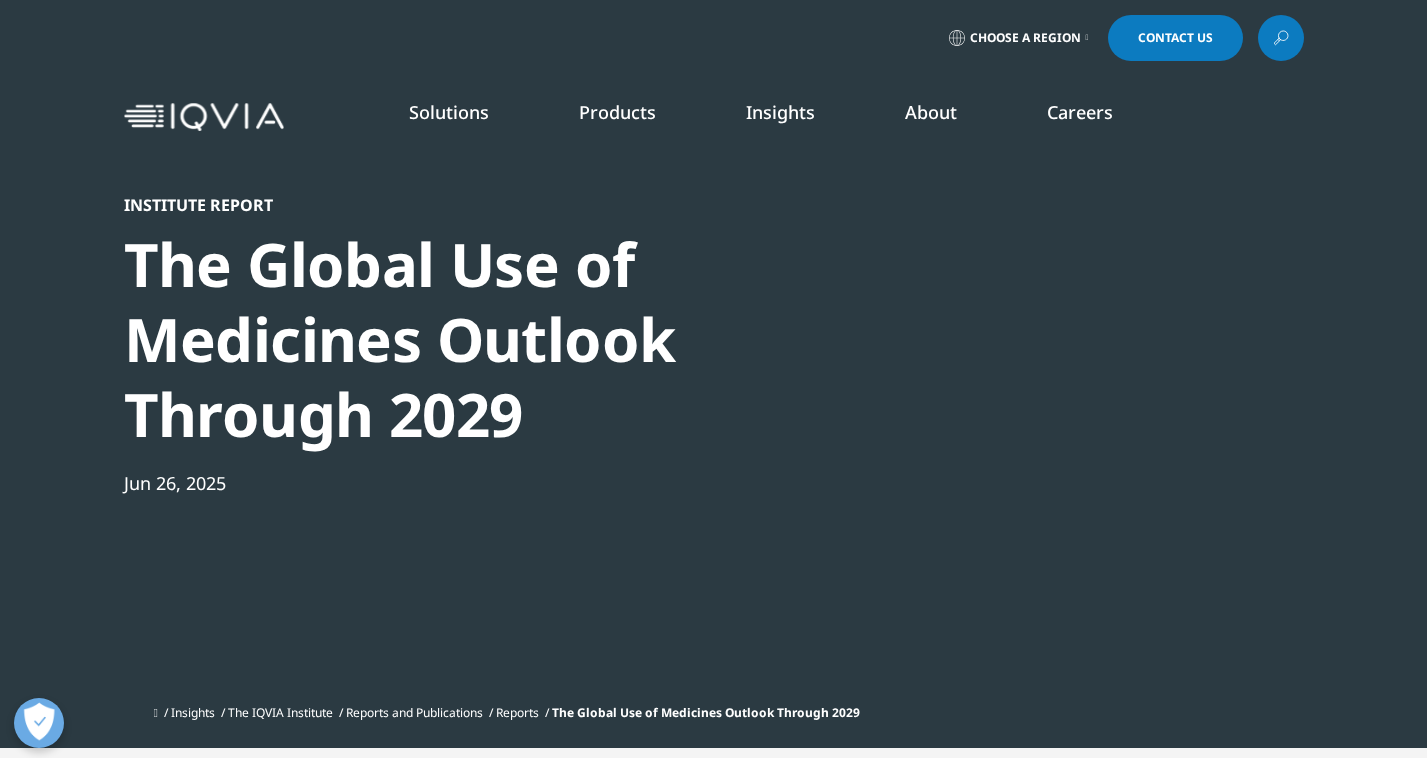 click on "Solutions
quick find a capability
Clear Search Loading
SOLUTIONS
Research & Development" at bounding box center [798, 117] 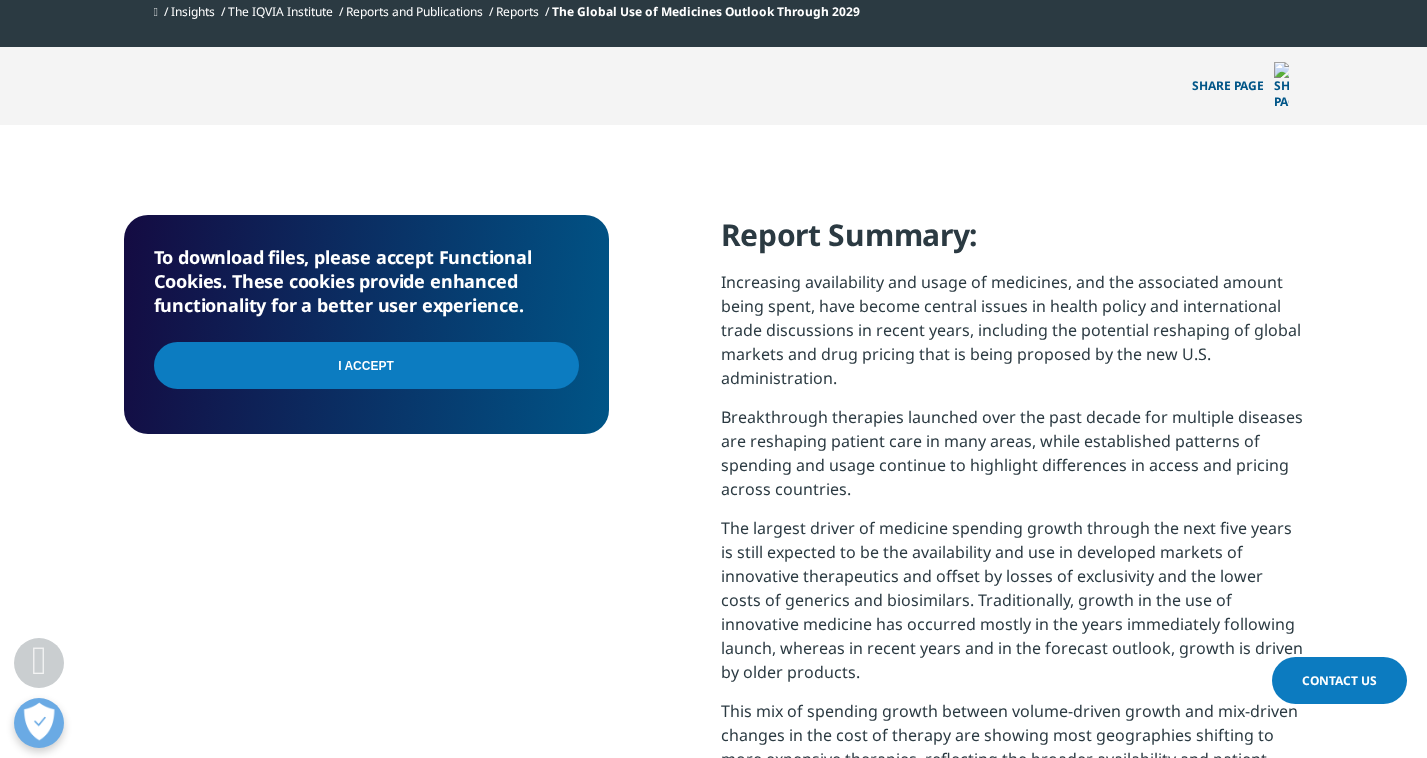 scroll, scrollTop: 713, scrollLeft: 0, axis: vertical 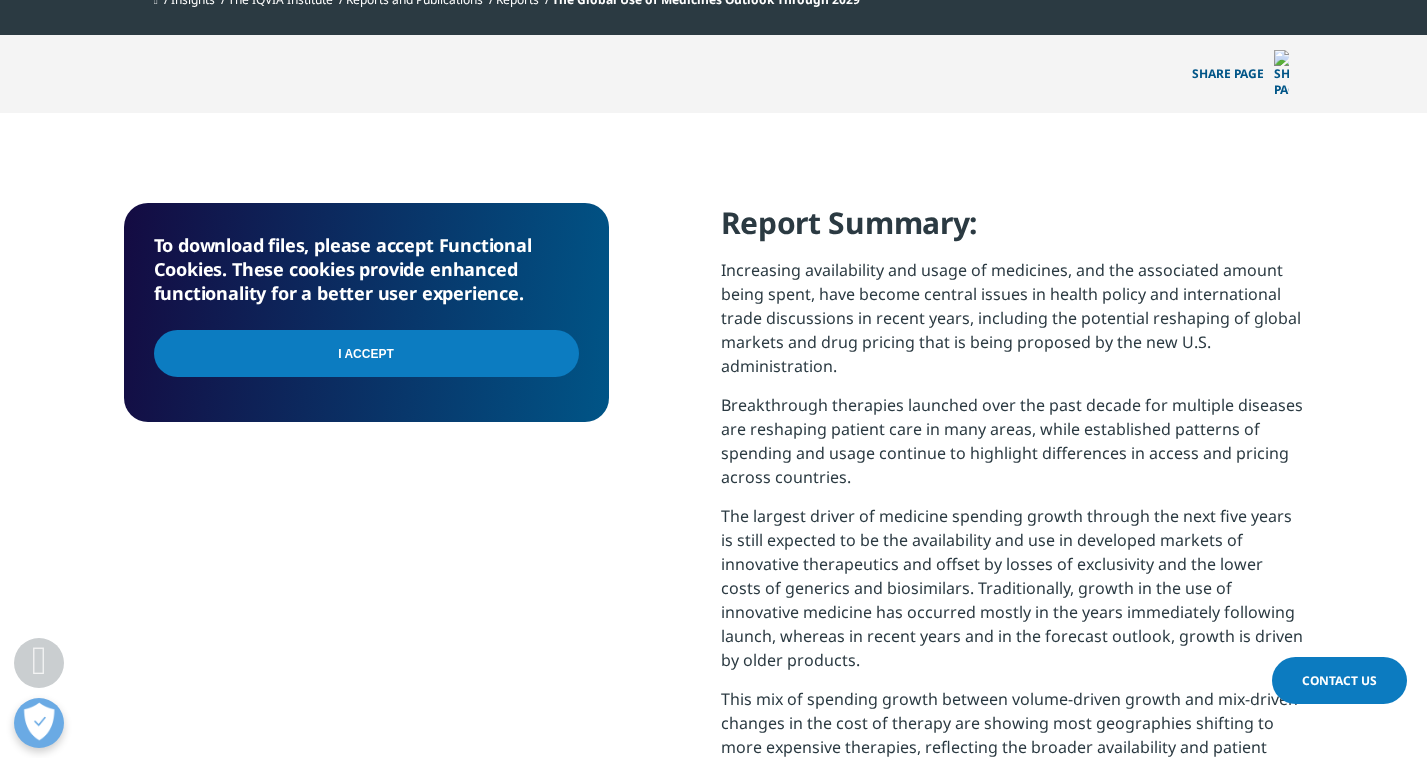 click on "I Accept" at bounding box center [366, 353] 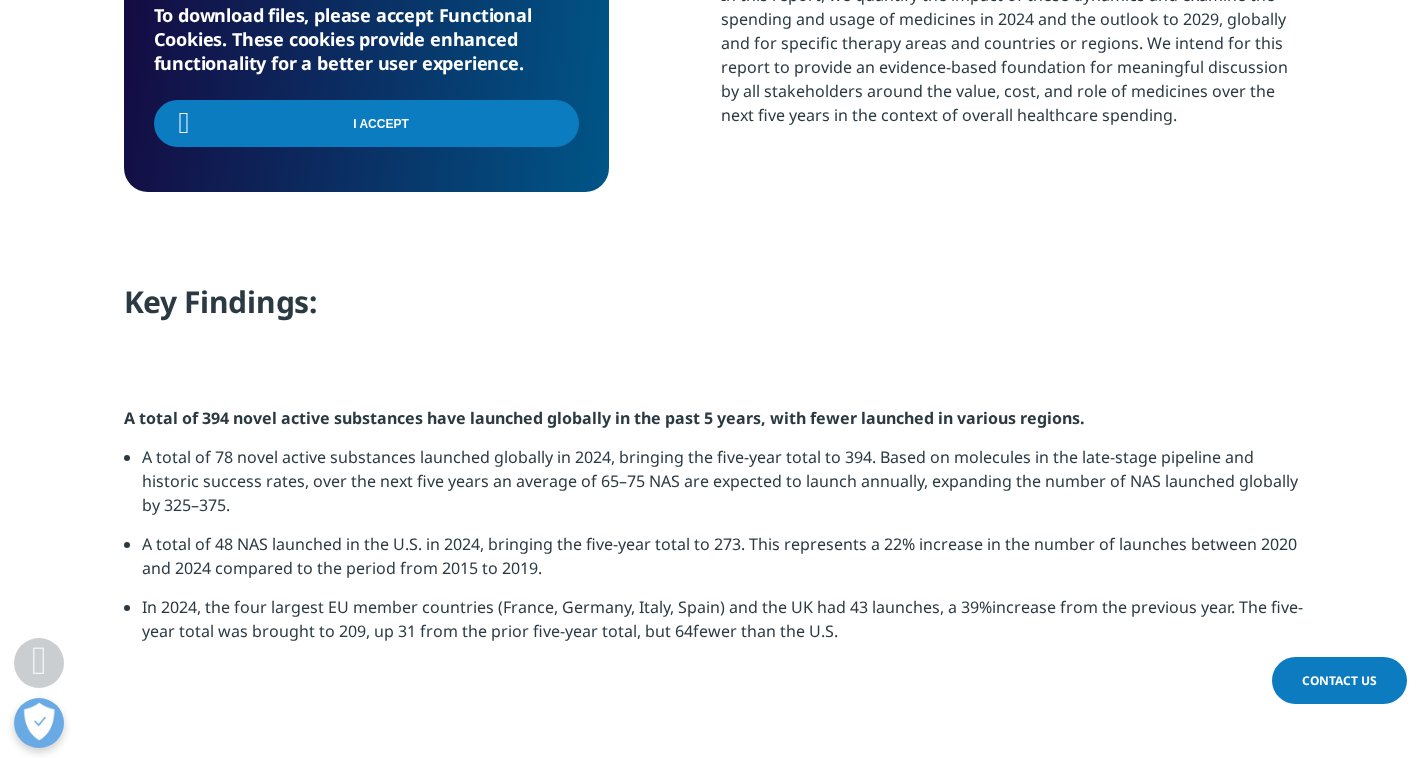 scroll, scrollTop: 1533, scrollLeft: 0, axis: vertical 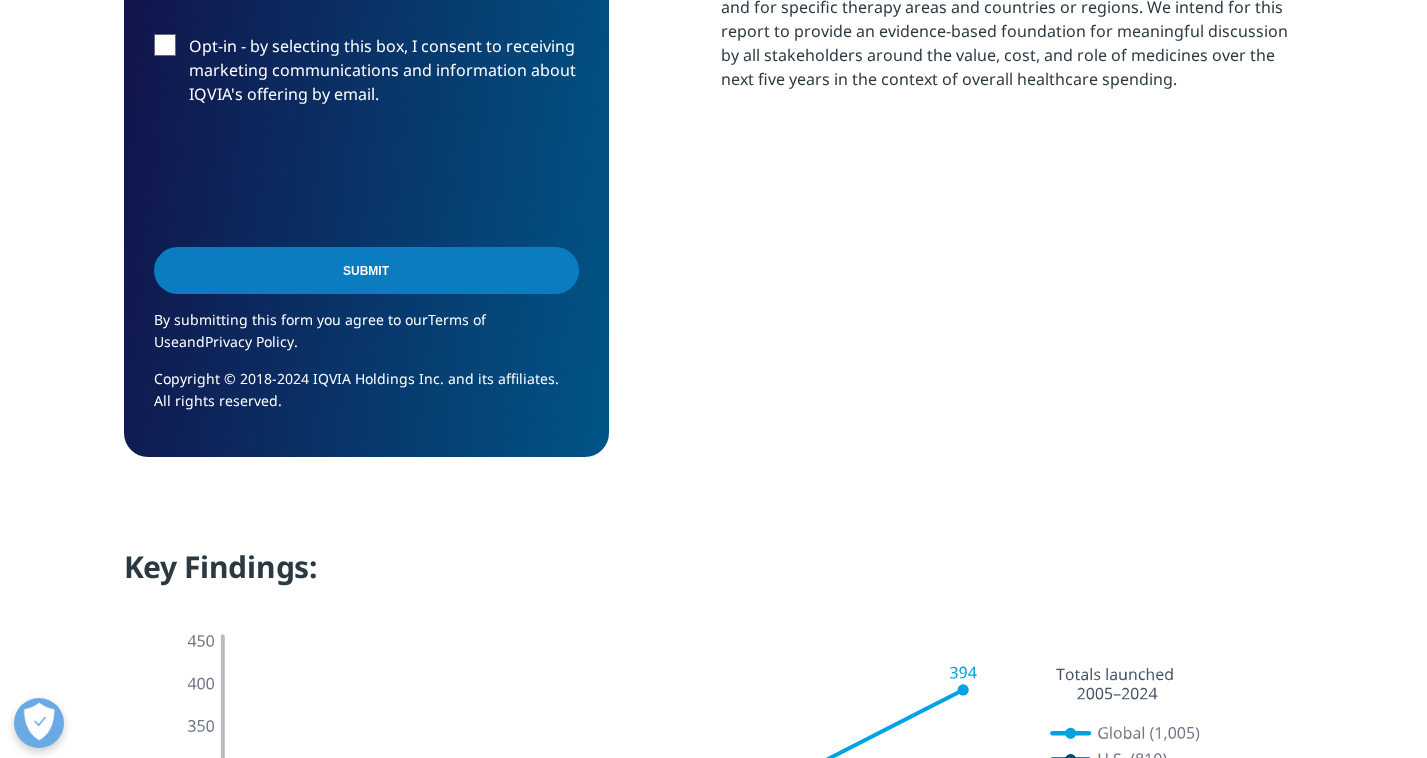 click on "Opt-in - by selecting this box, I consent to receiving marketing communications and information about IQVIA's offering by email." at bounding box center [366, 75] 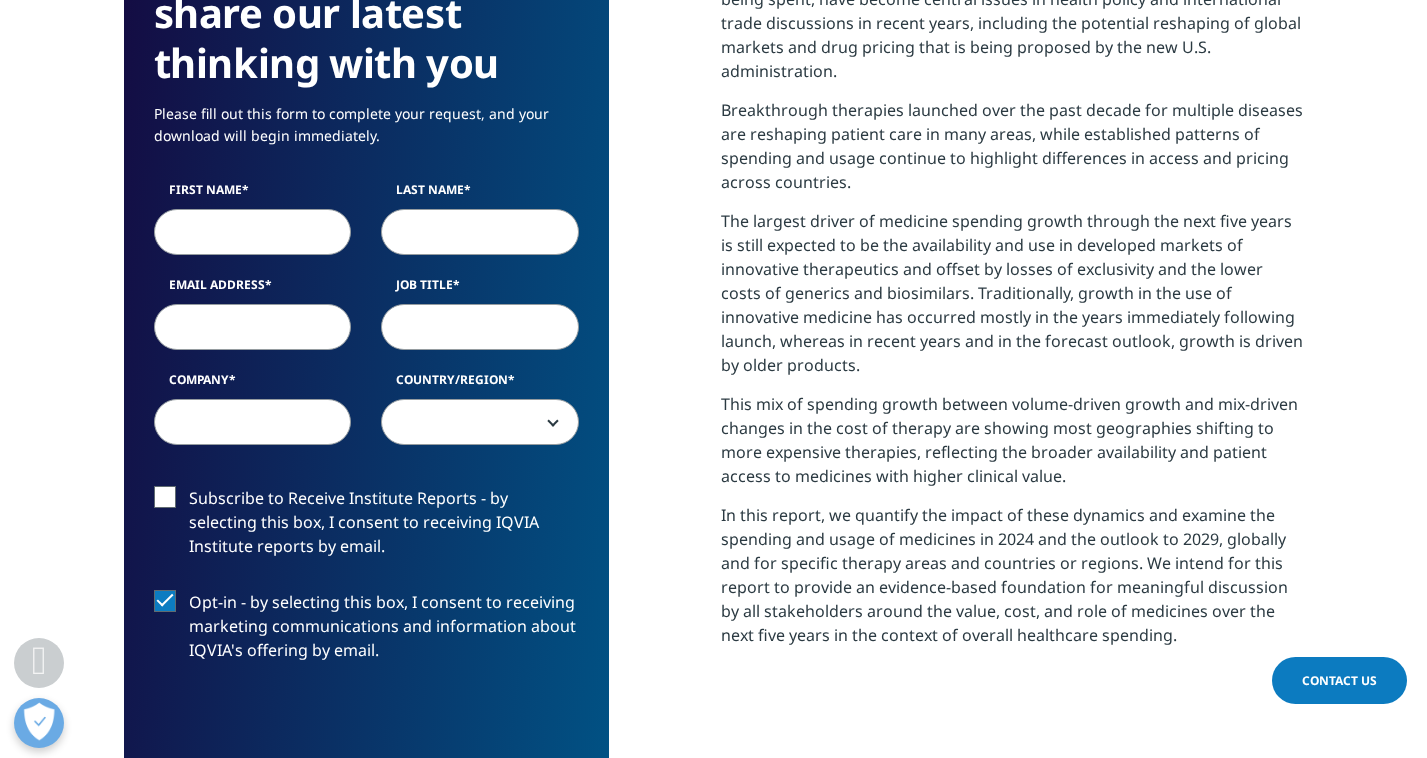 scroll, scrollTop: 844, scrollLeft: 0, axis: vertical 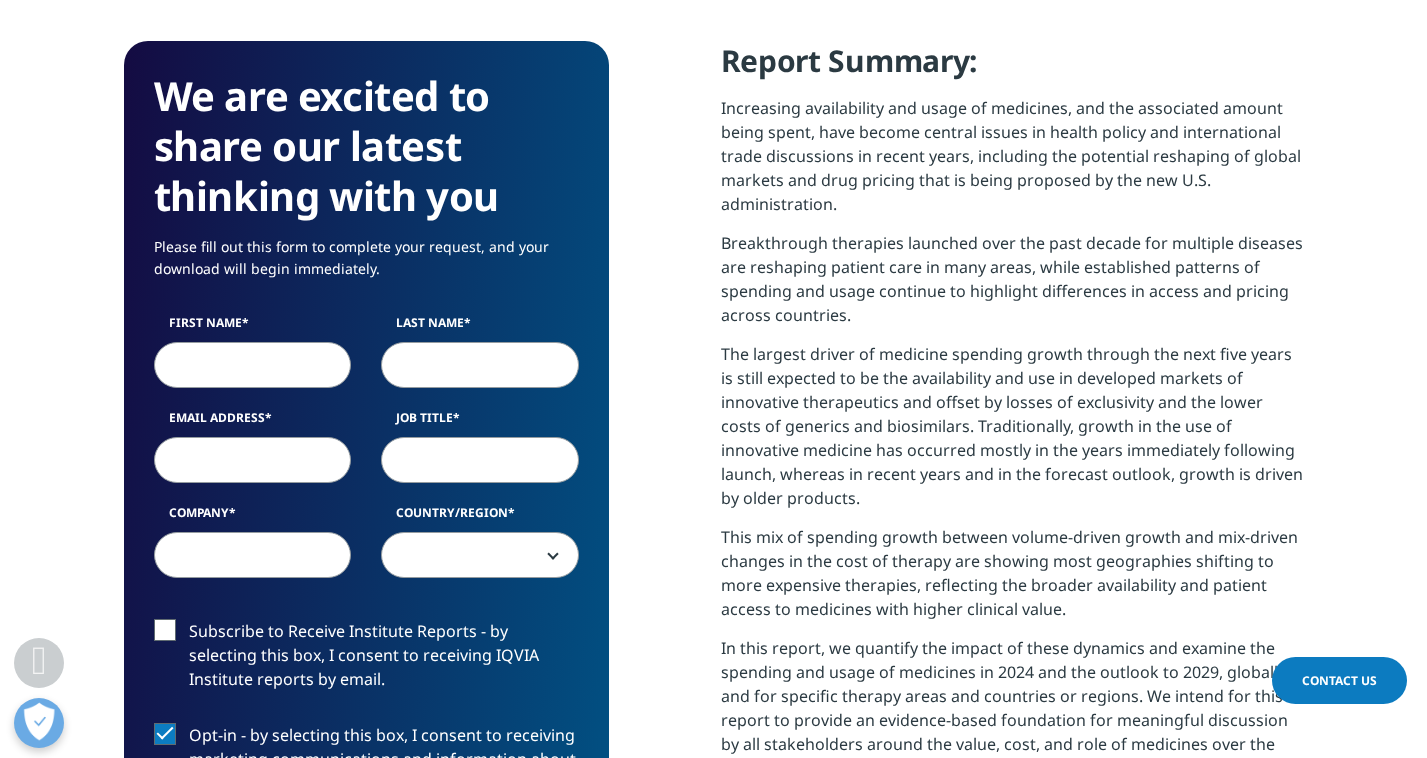 click on "First Name" at bounding box center (253, 365) 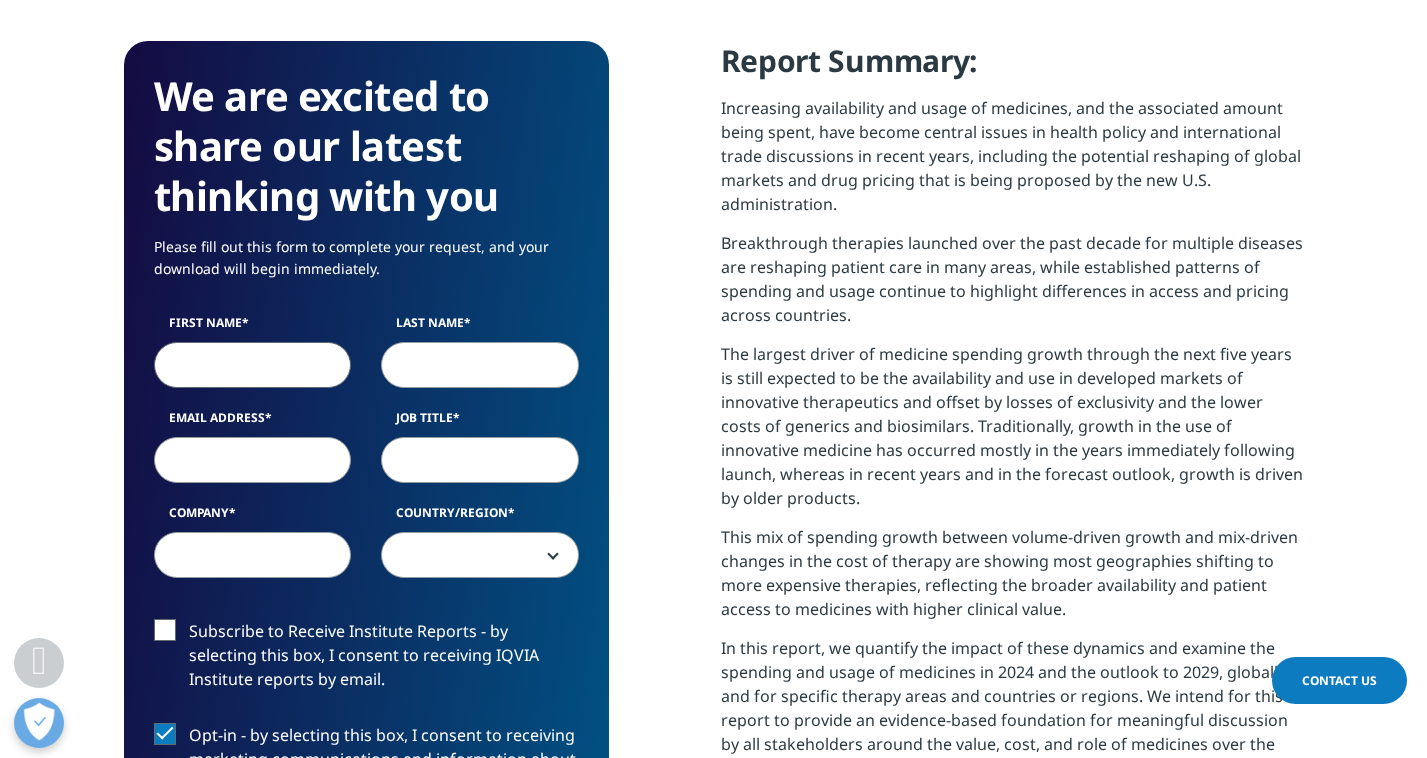 type on "Regiane" 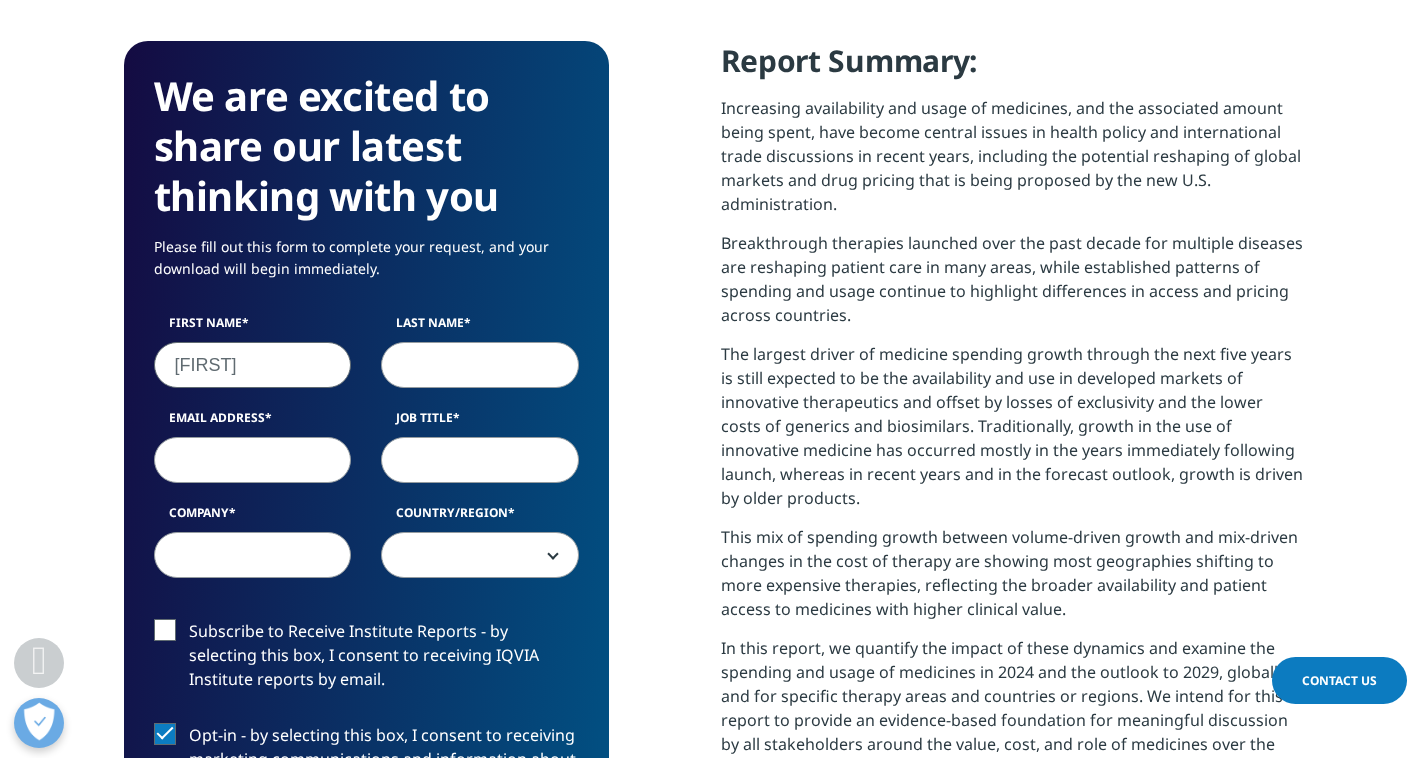 type on "Polizer Medaglia Soccol" 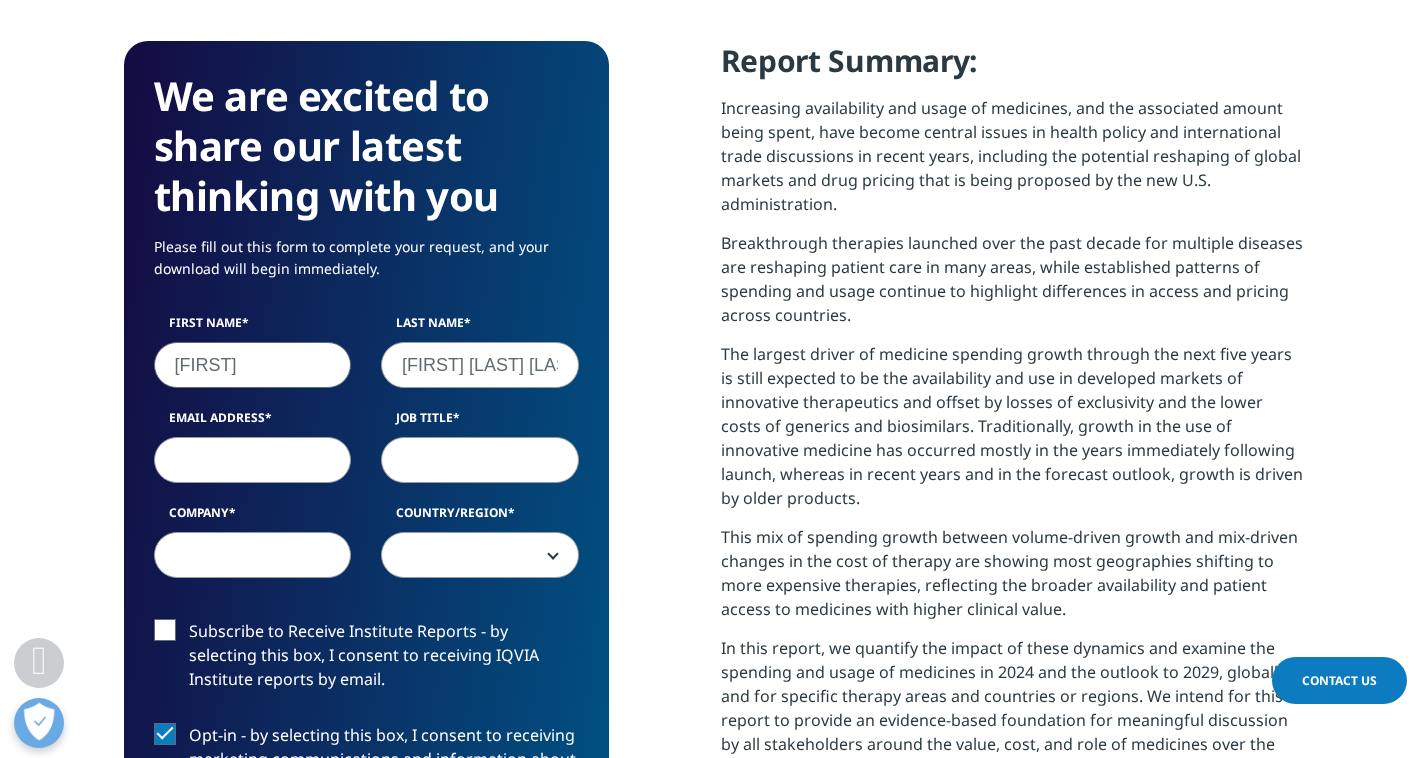 type on "polizer@terra.com.br" 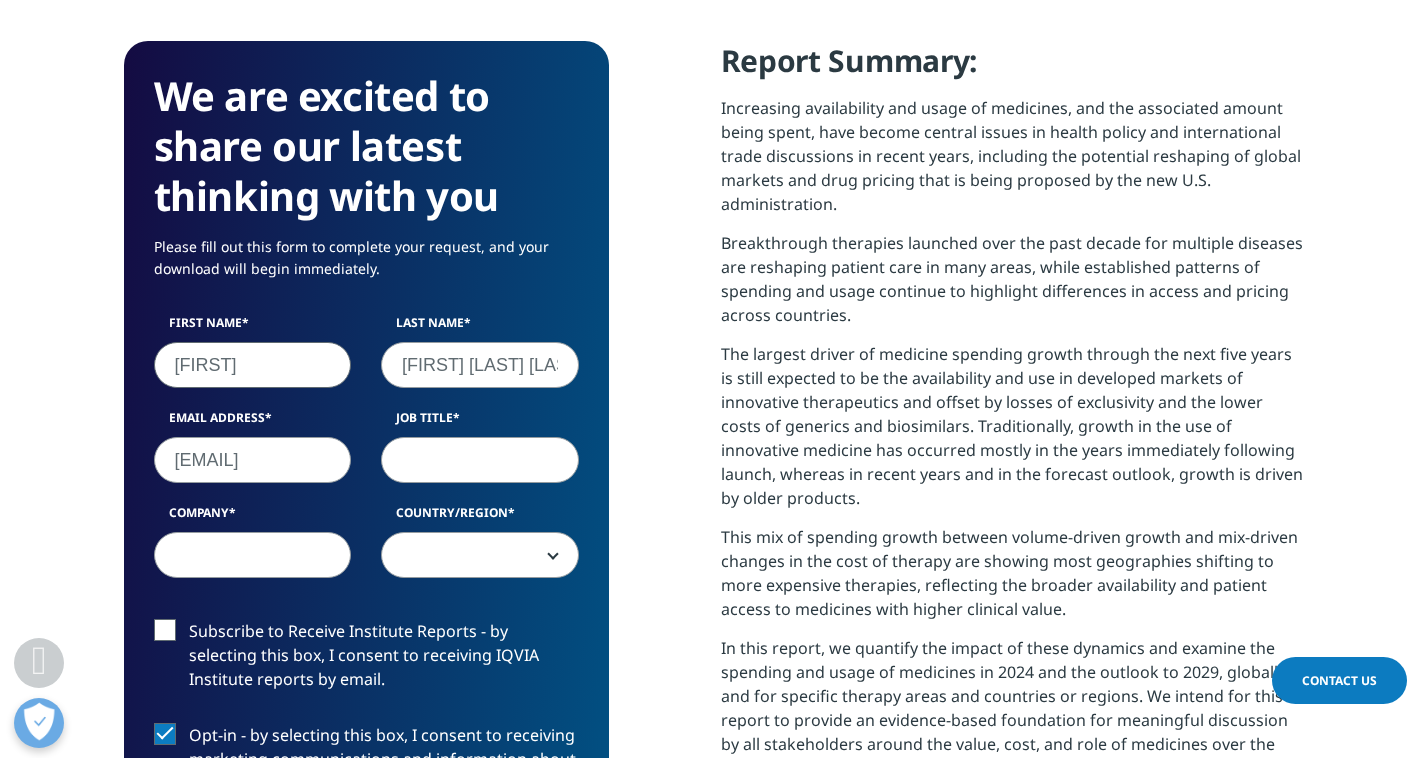 select on "Brazil" 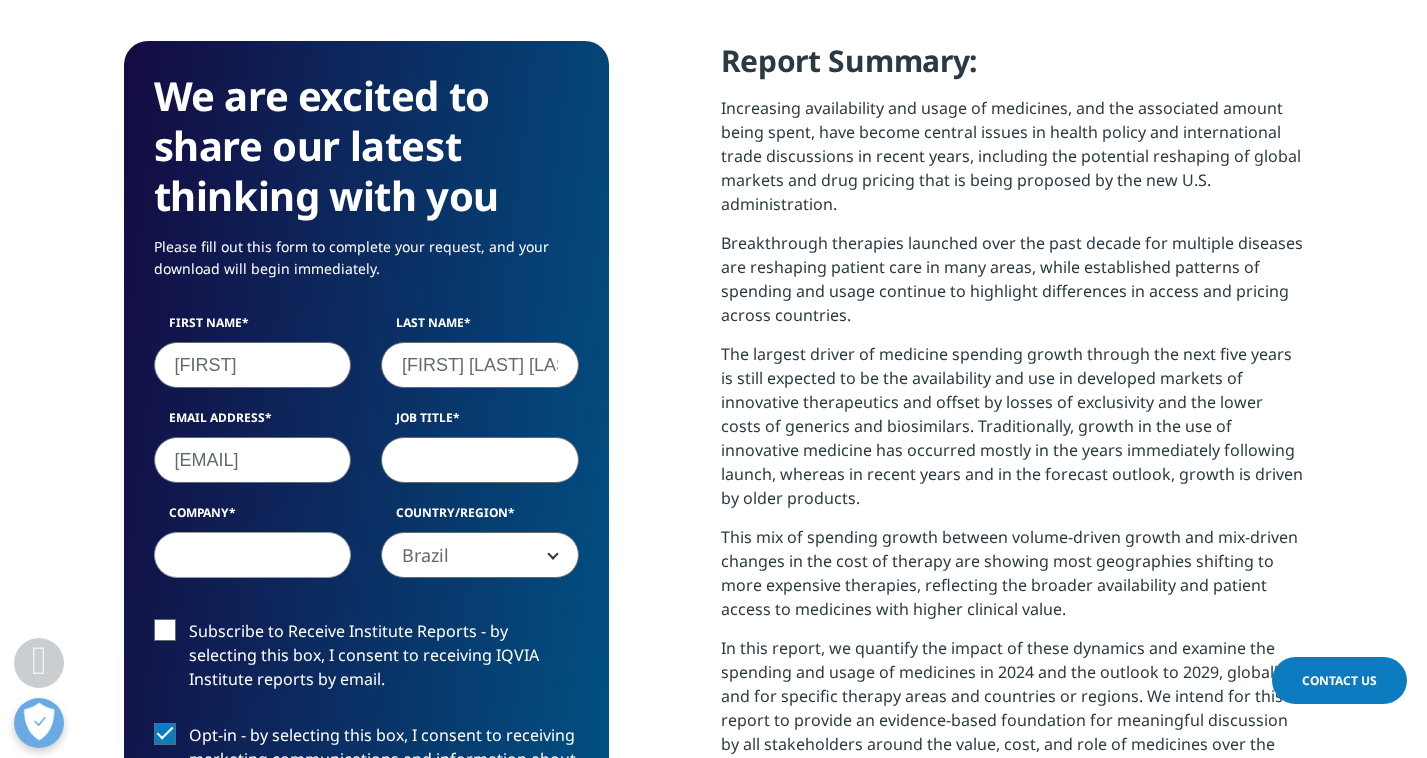 click on "Job Title" at bounding box center [480, 460] 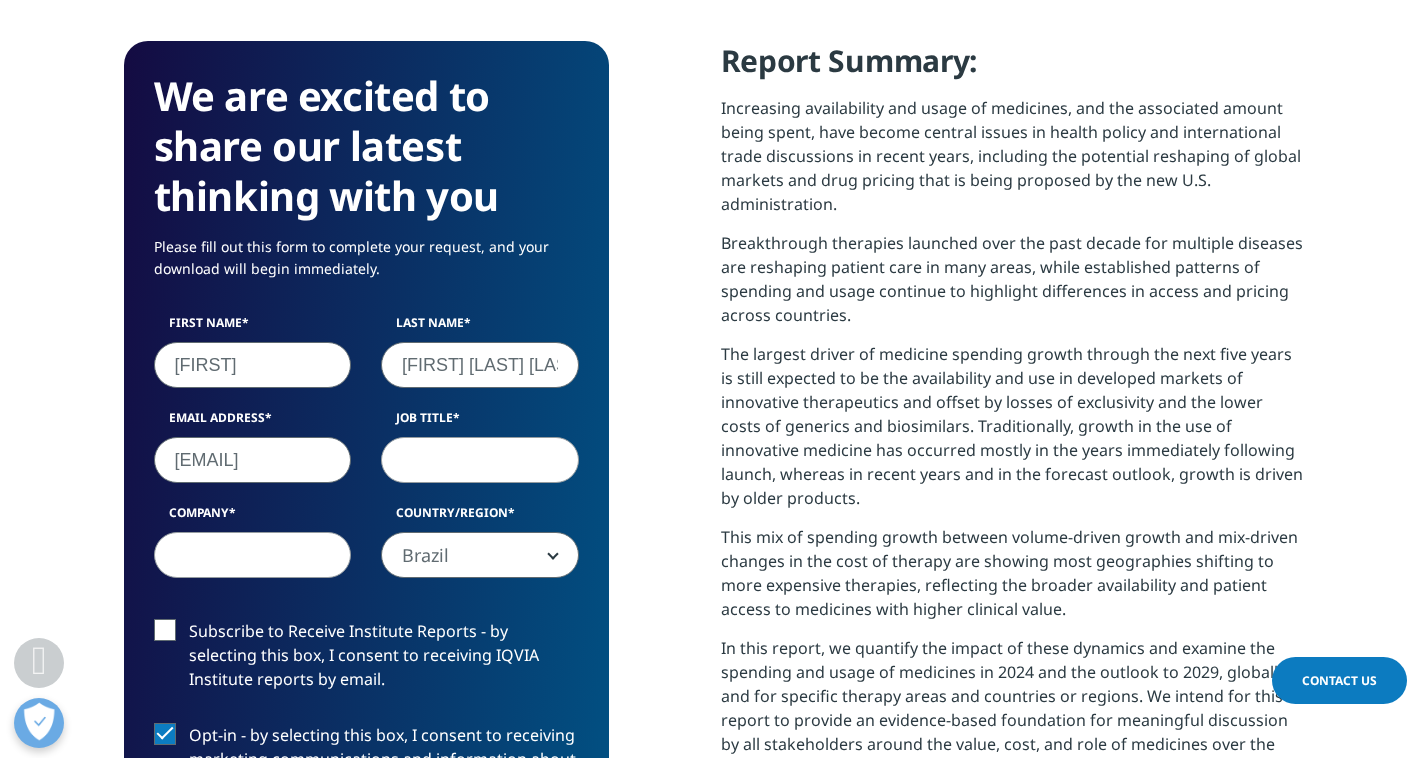 drag, startPoint x: 174, startPoint y: 462, endPoint x: 309, endPoint y: 435, distance: 137.67352 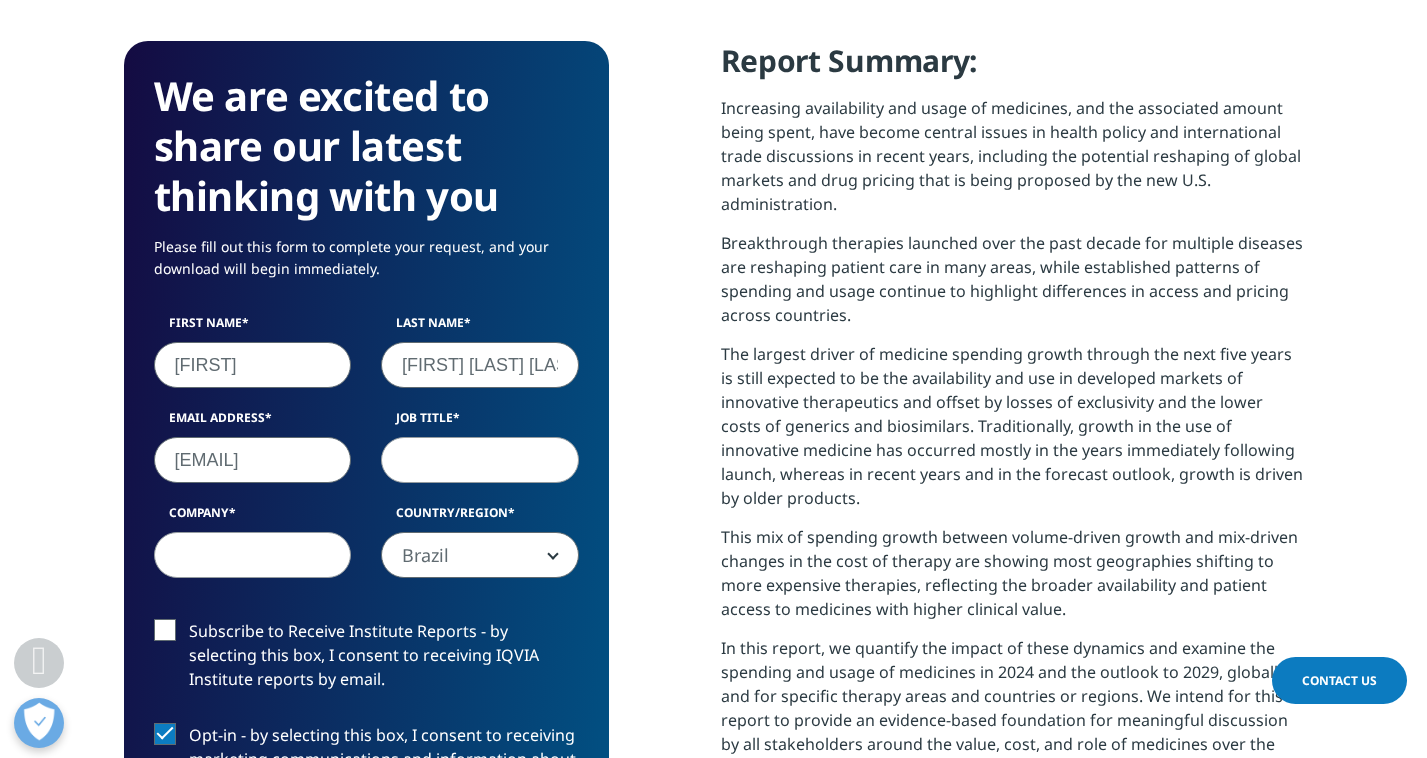 click on "Email Address
polizer@terra.com.br" at bounding box center [253, 446] 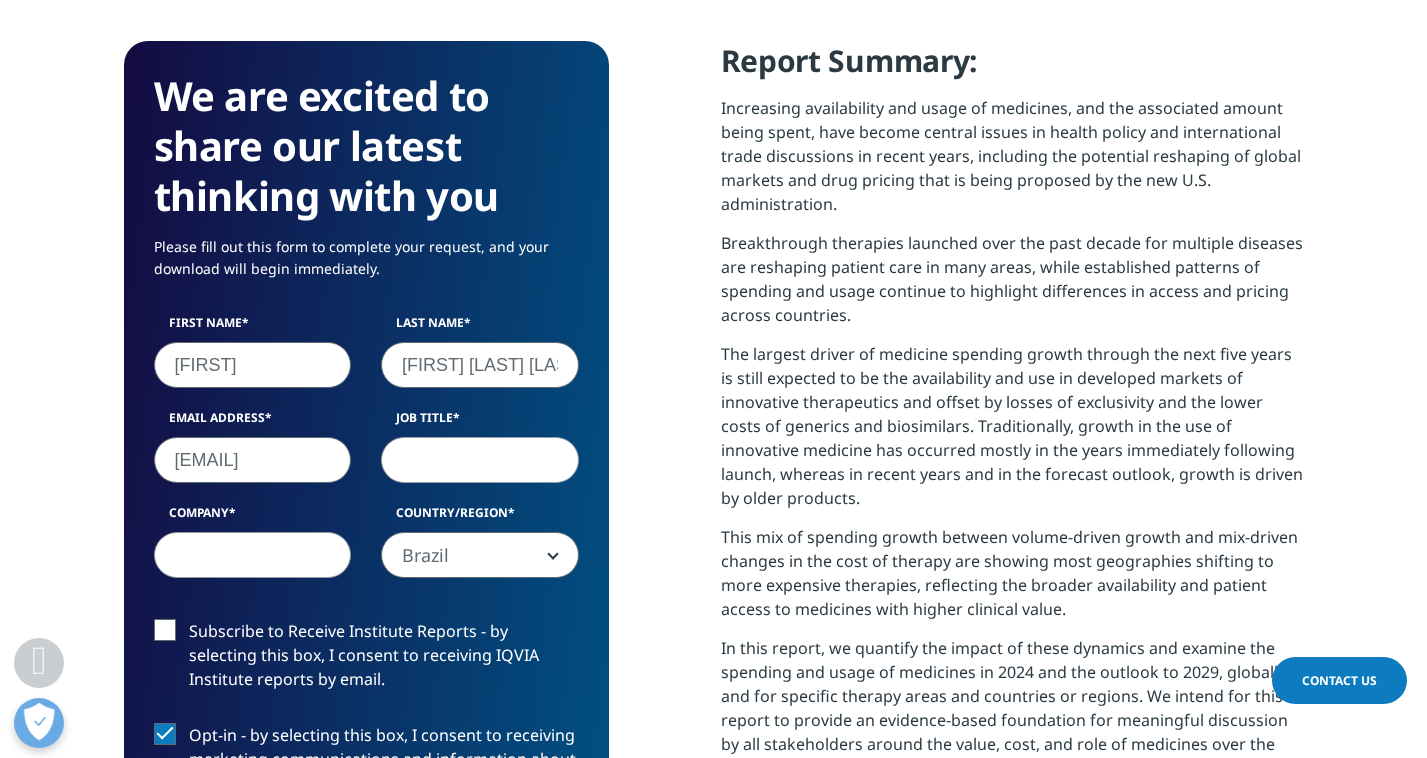 type on "regiane.soccol@myralis.com.br" 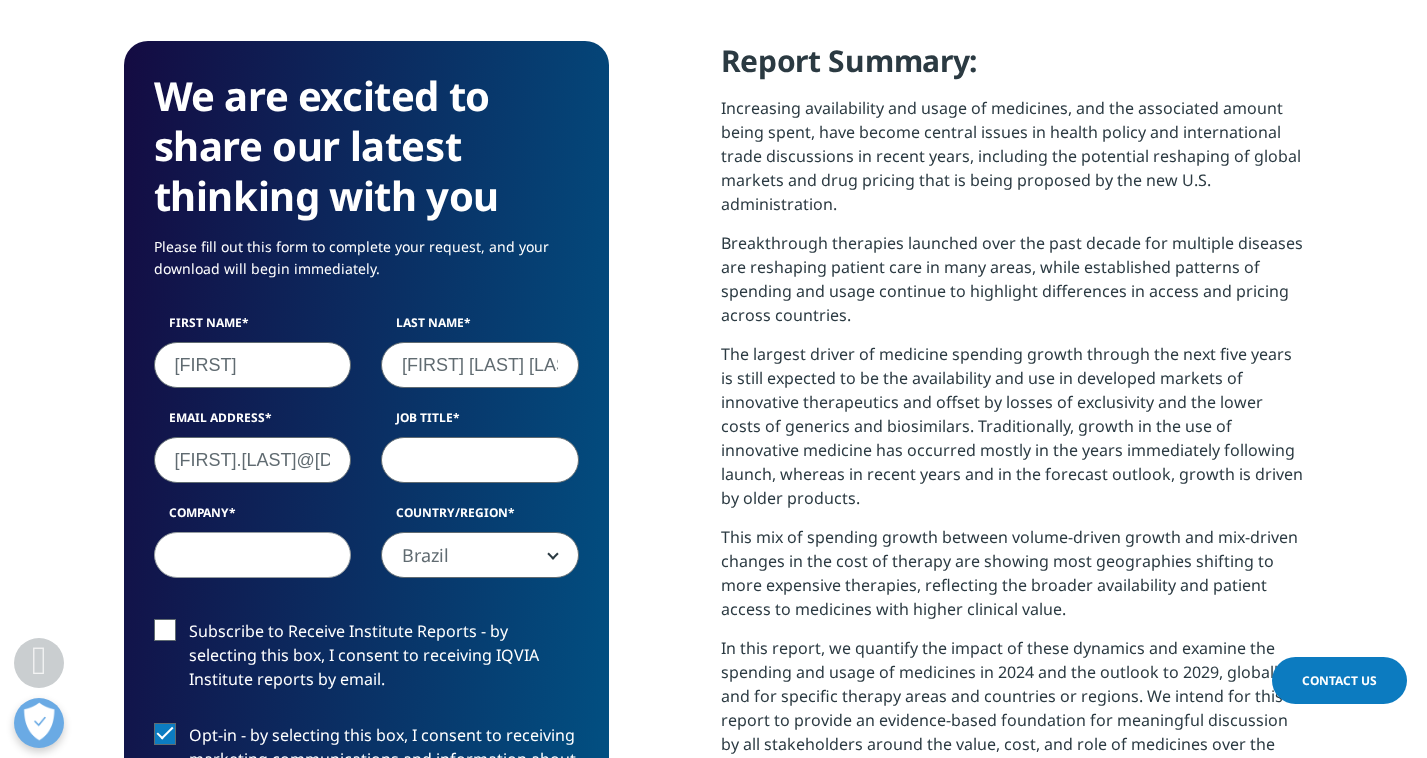 click on "Job Title" at bounding box center [480, 460] 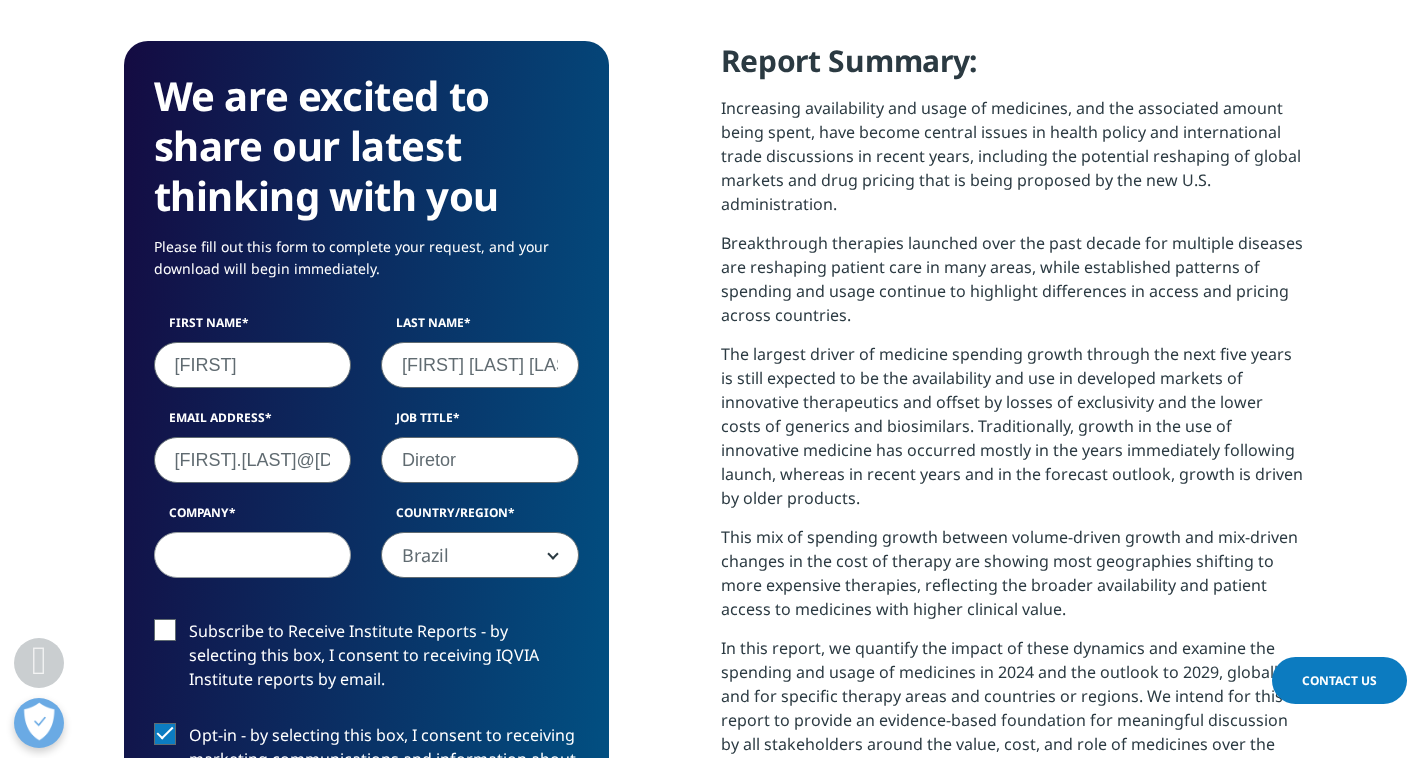 type on "Diretor" 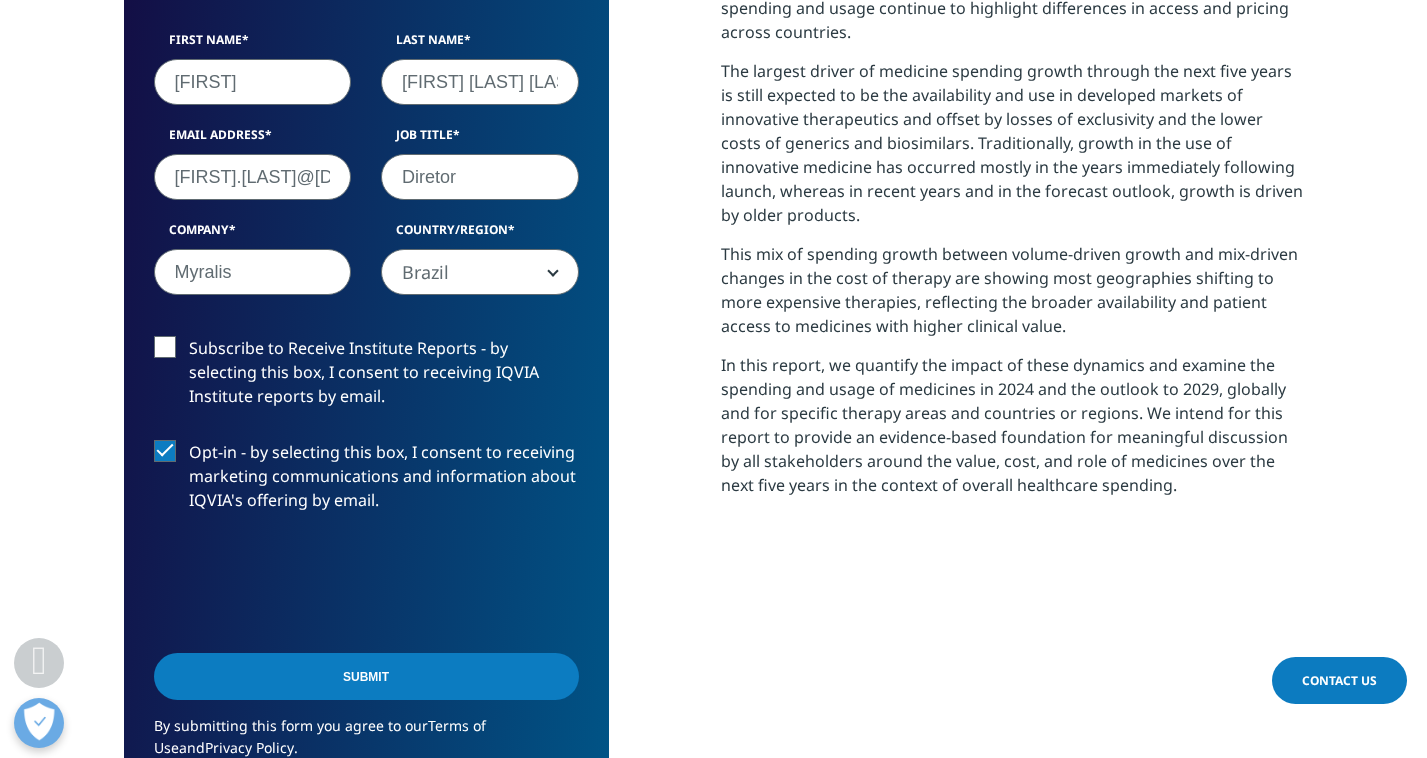 scroll, scrollTop: 1134, scrollLeft: 0, axis: vertical 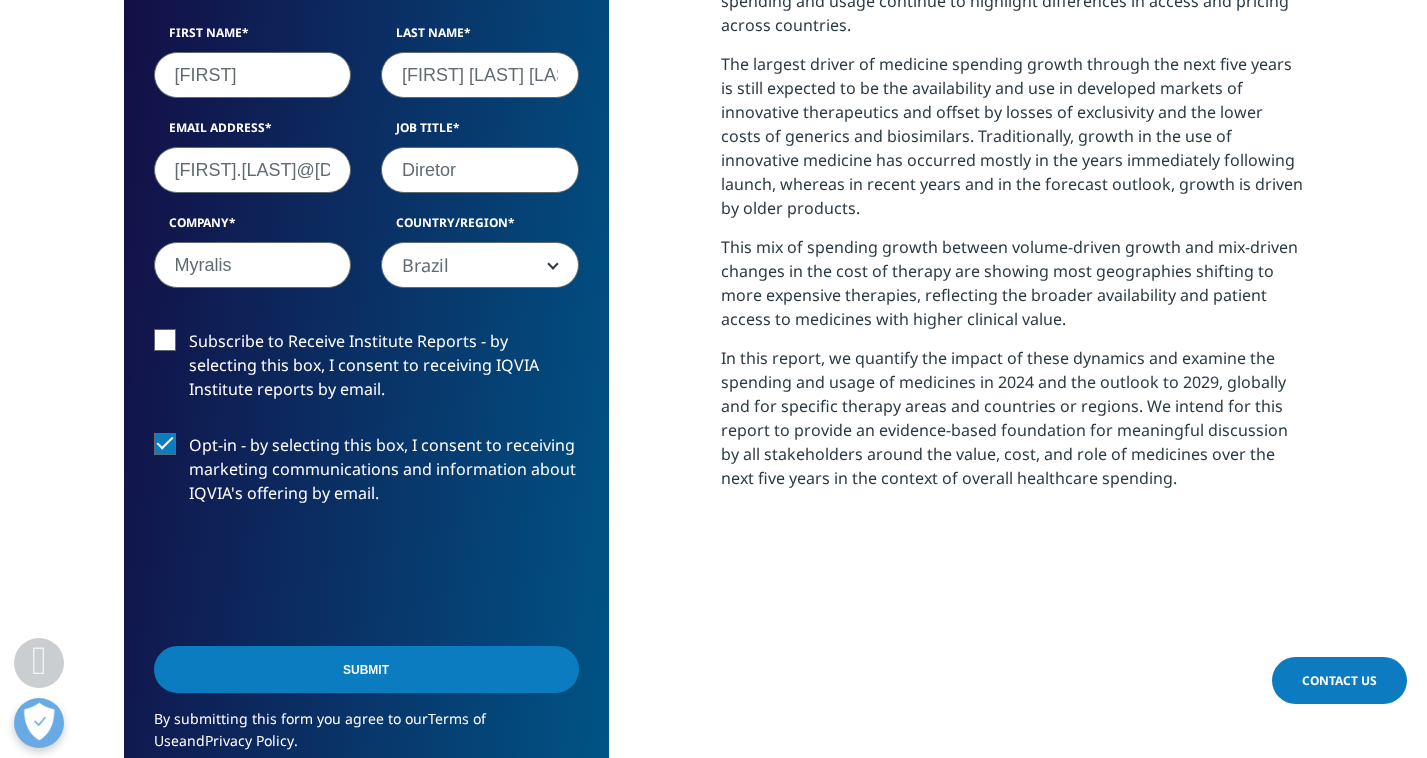 type on "Myralis" 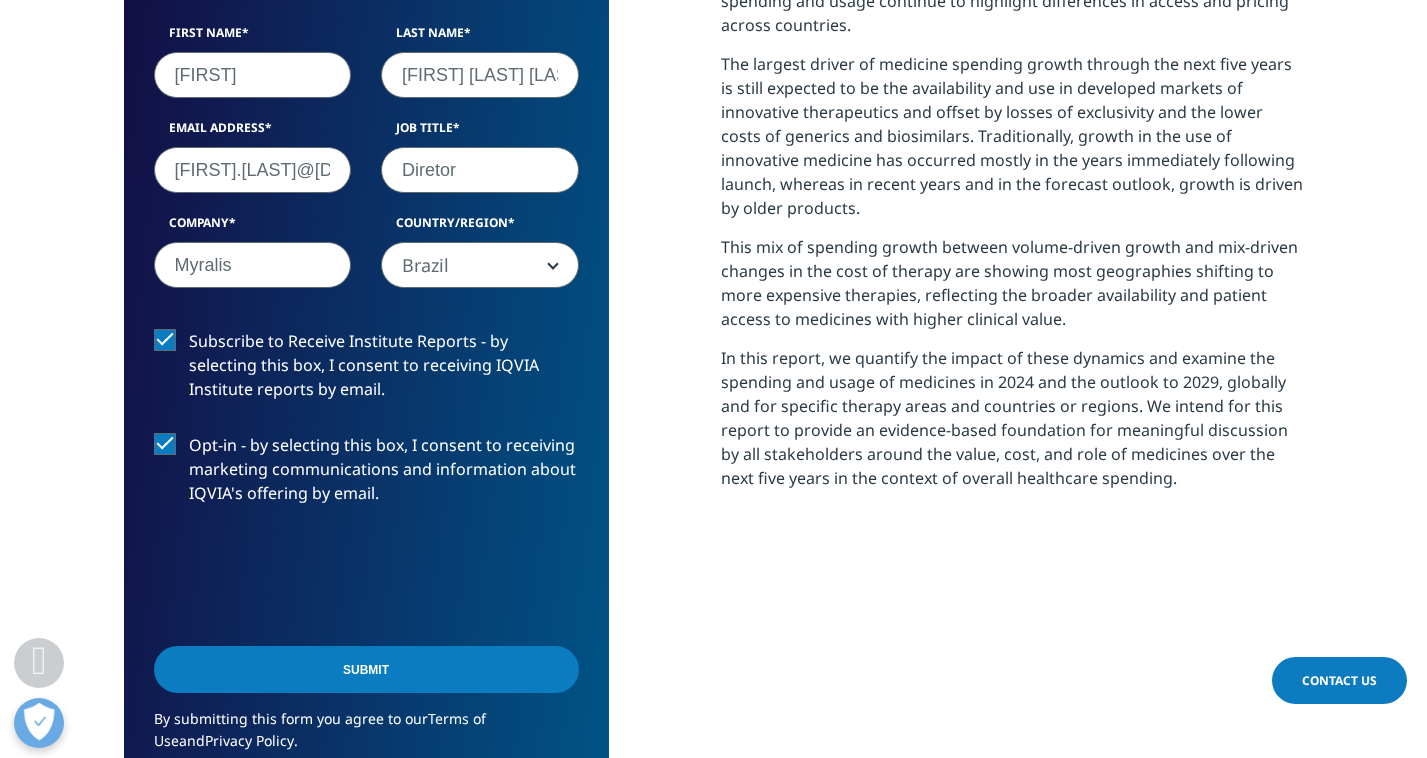 click on "Subscribe to Receive Institute Reports - by selecting this box, I consent to receiving IQVIA Institute reports by email." at bounding box center [366, 370] 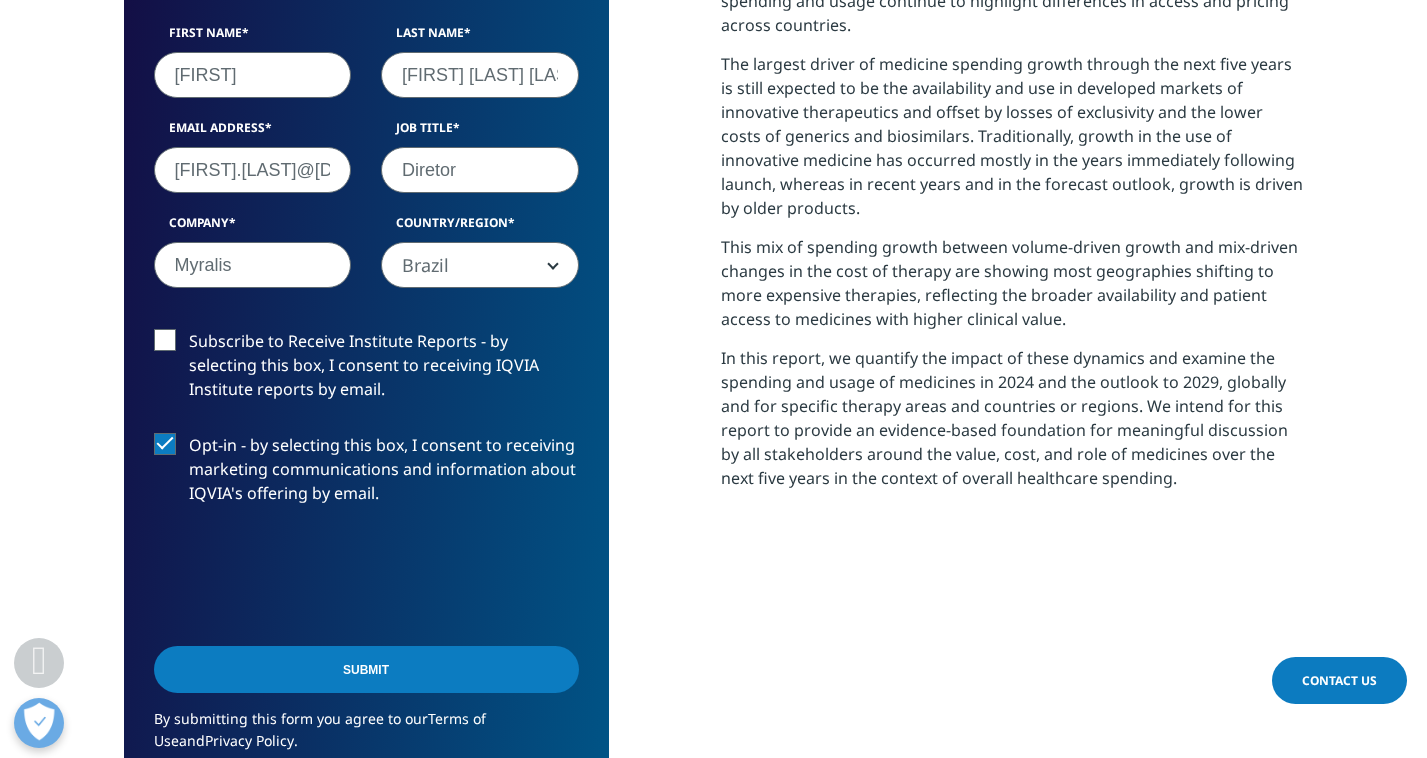click on "Subscribe to Receive Institute Reports - by selecting this box, I consent to receiving IQVIA Institute reports by email." at bounding box center [366, 370] 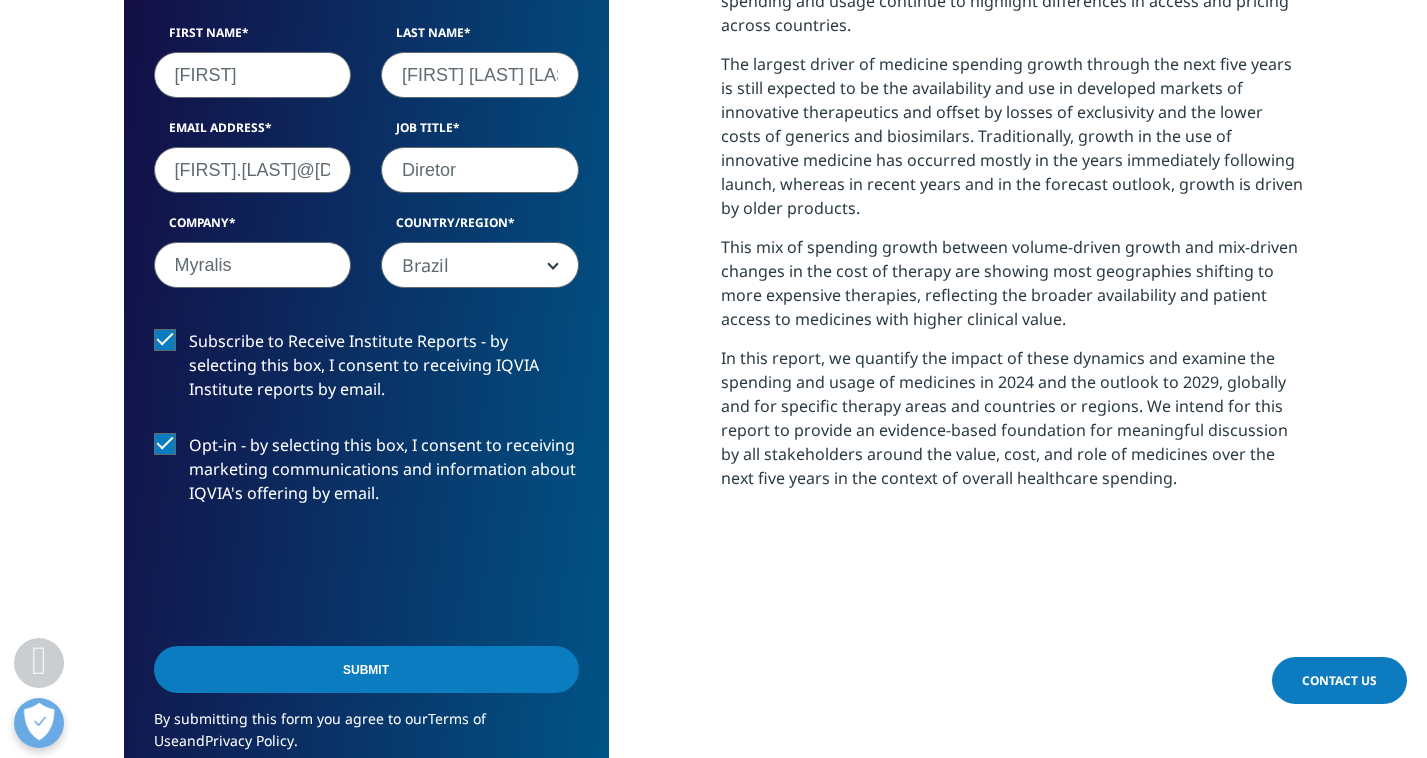 click on "Submit" at bounding box center (366, 669) 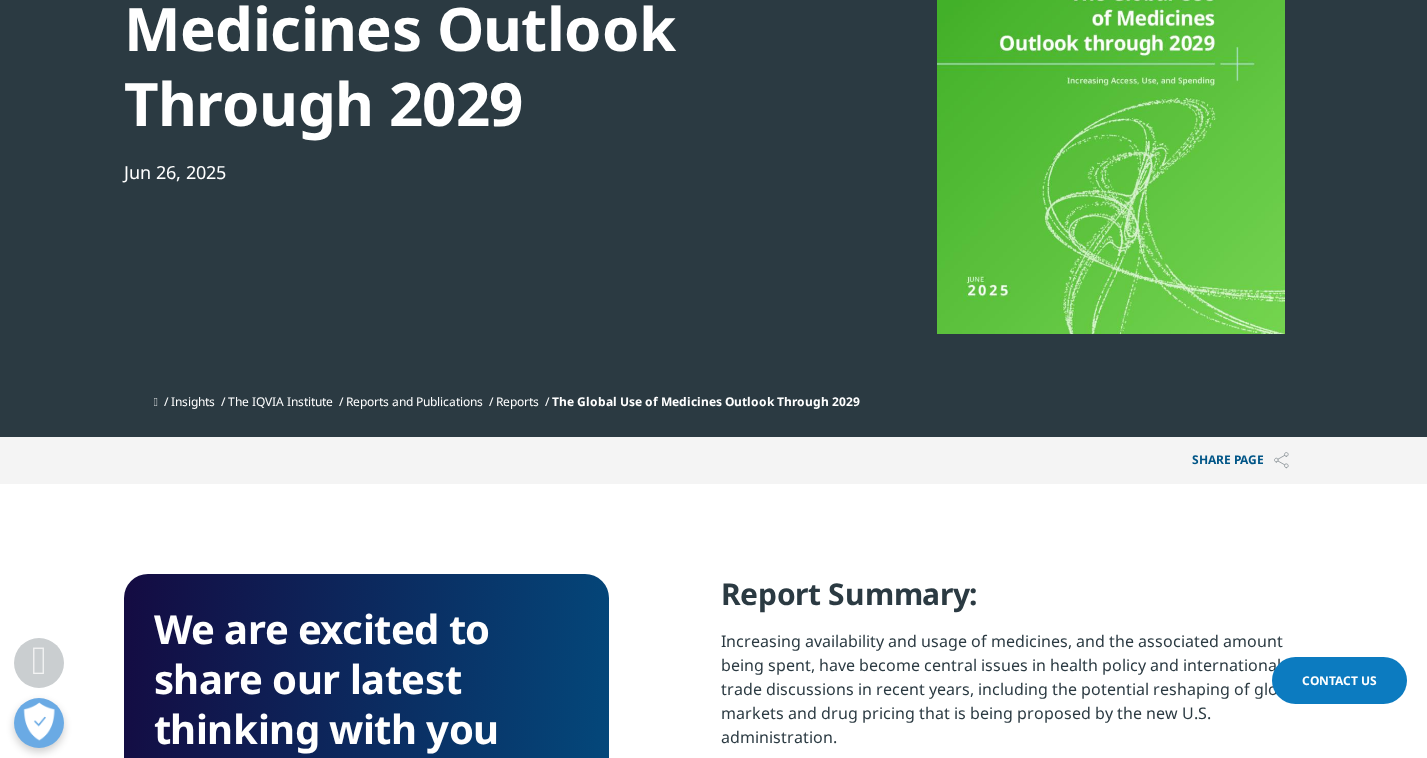 scroll, scrollTop: 312, scrollLeft: 0, axis: vertical 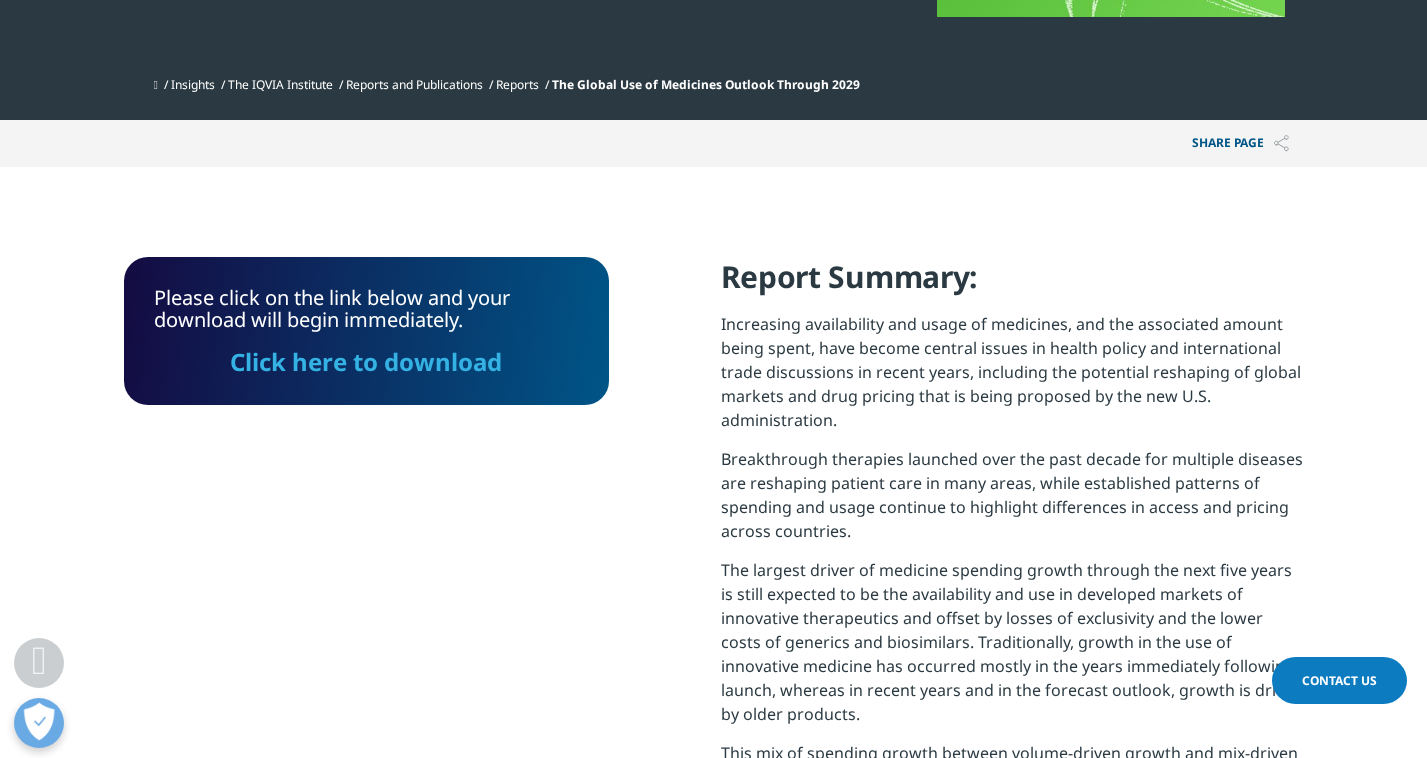 click on "Click here to download" at bounding box center (366, 353) 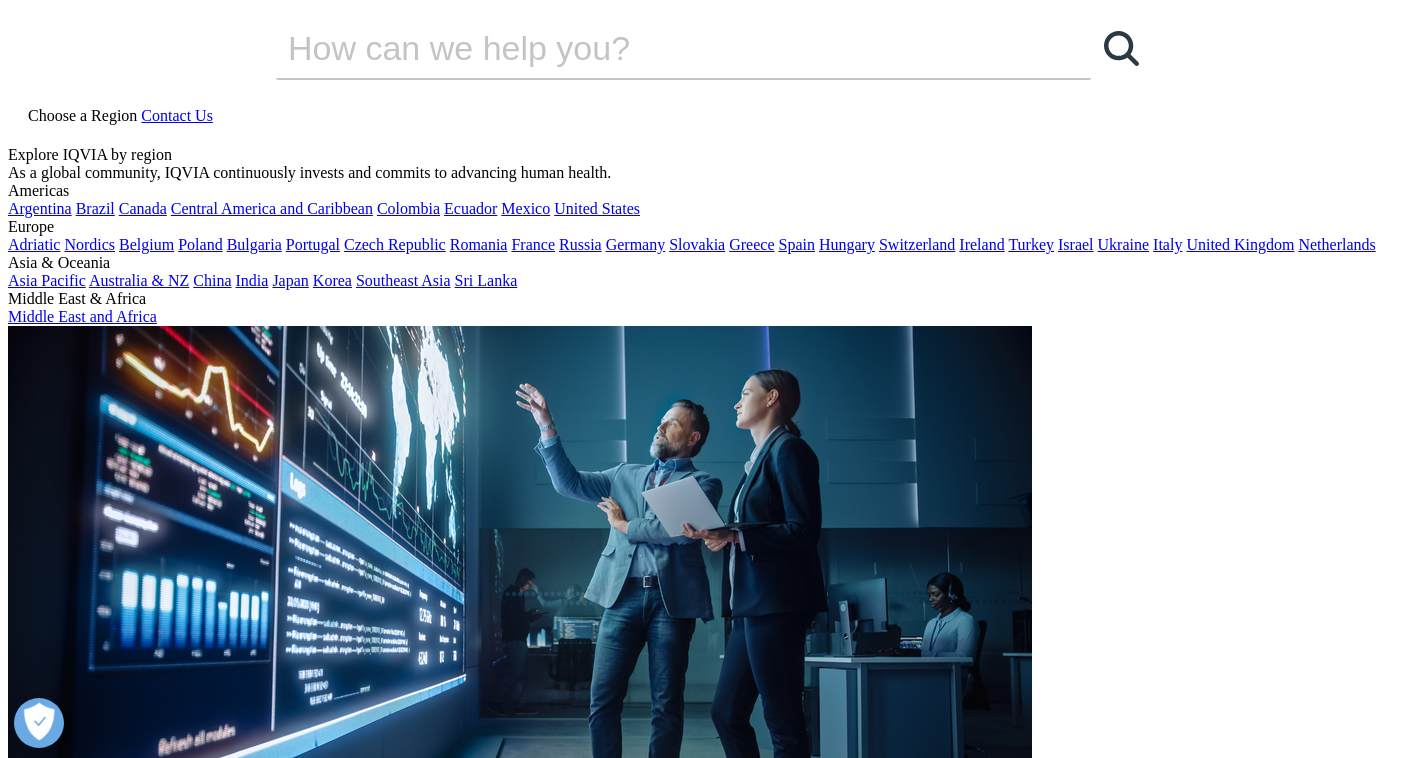 scroll, scrollTop: 0, scrollLeft: 0, axis: both 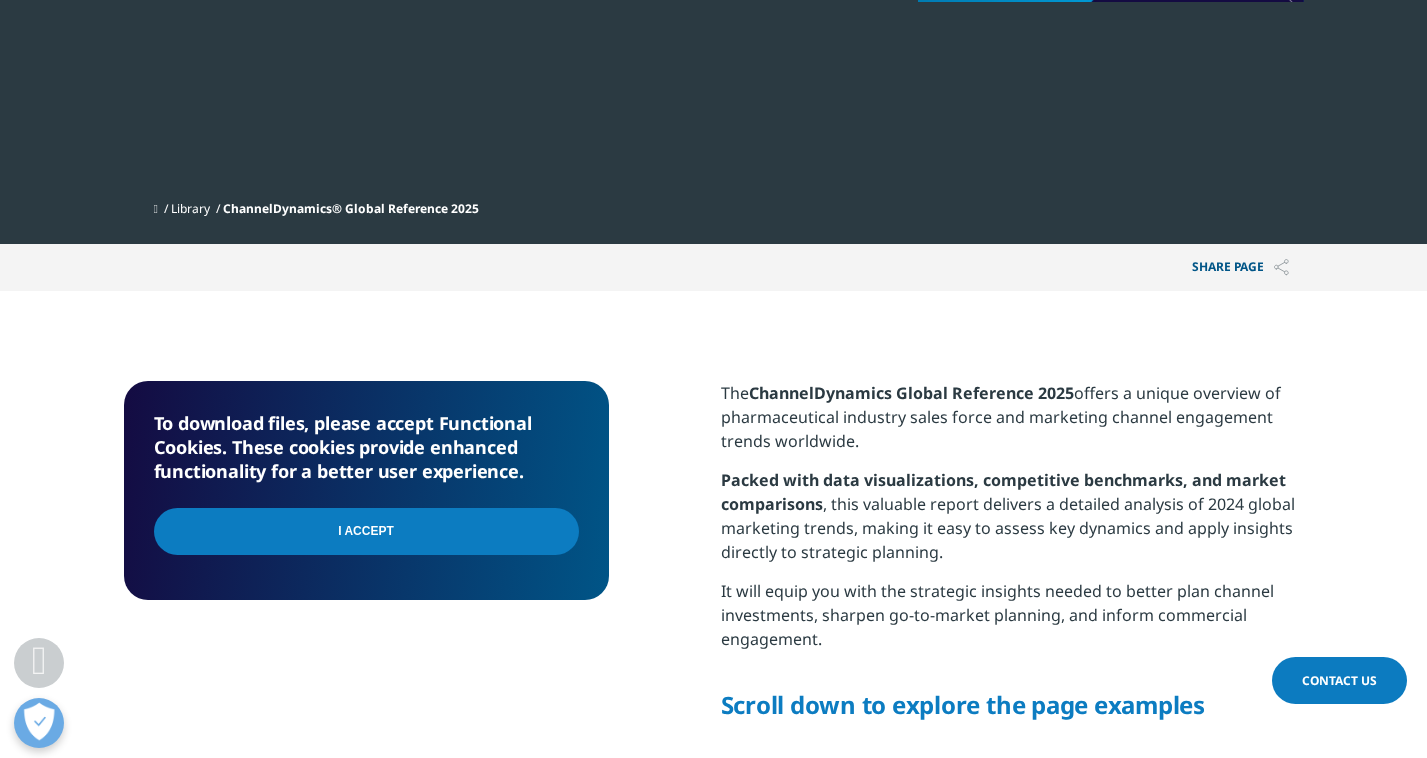 click on "I Accept" at bounding box center (366, 531) 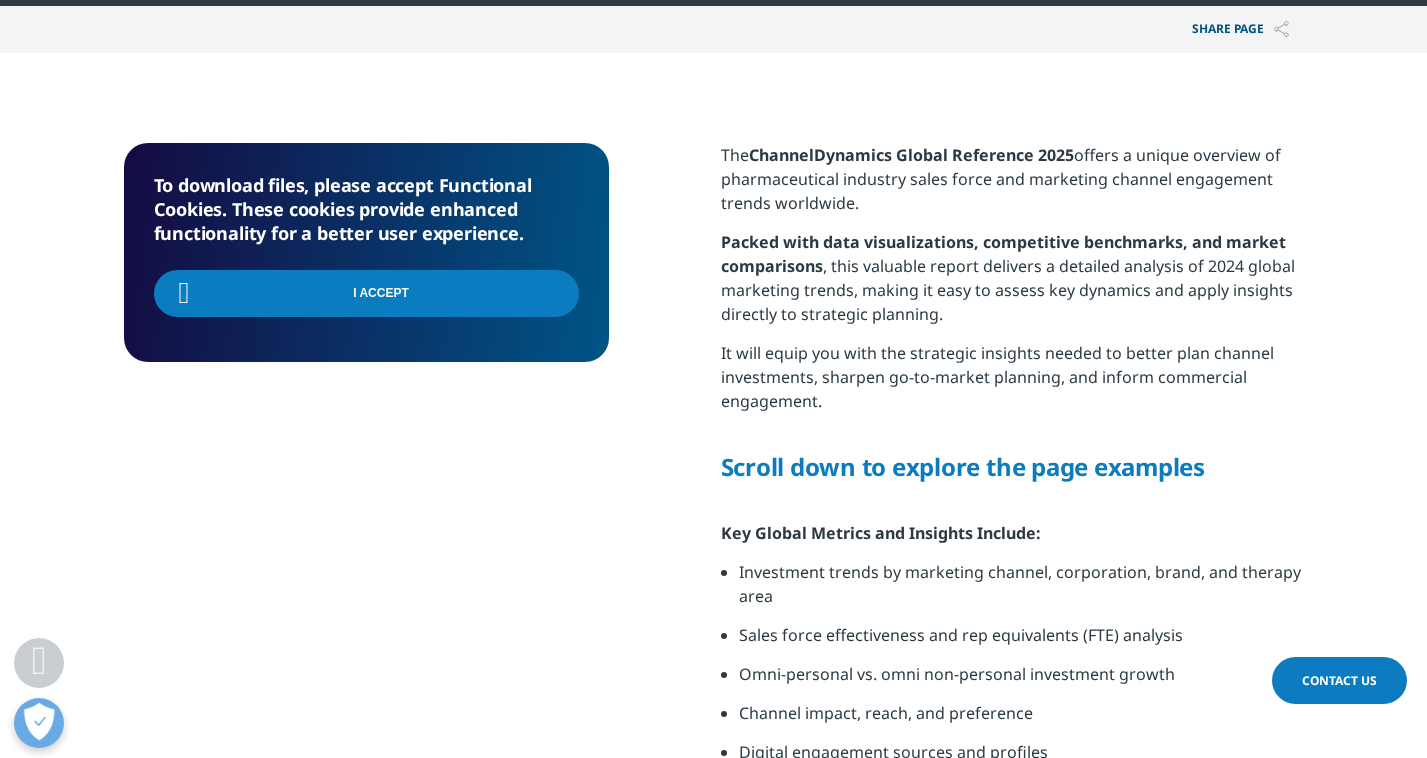 scroll, scrollTop: 769, scrollLeft: 0, axis: vertical 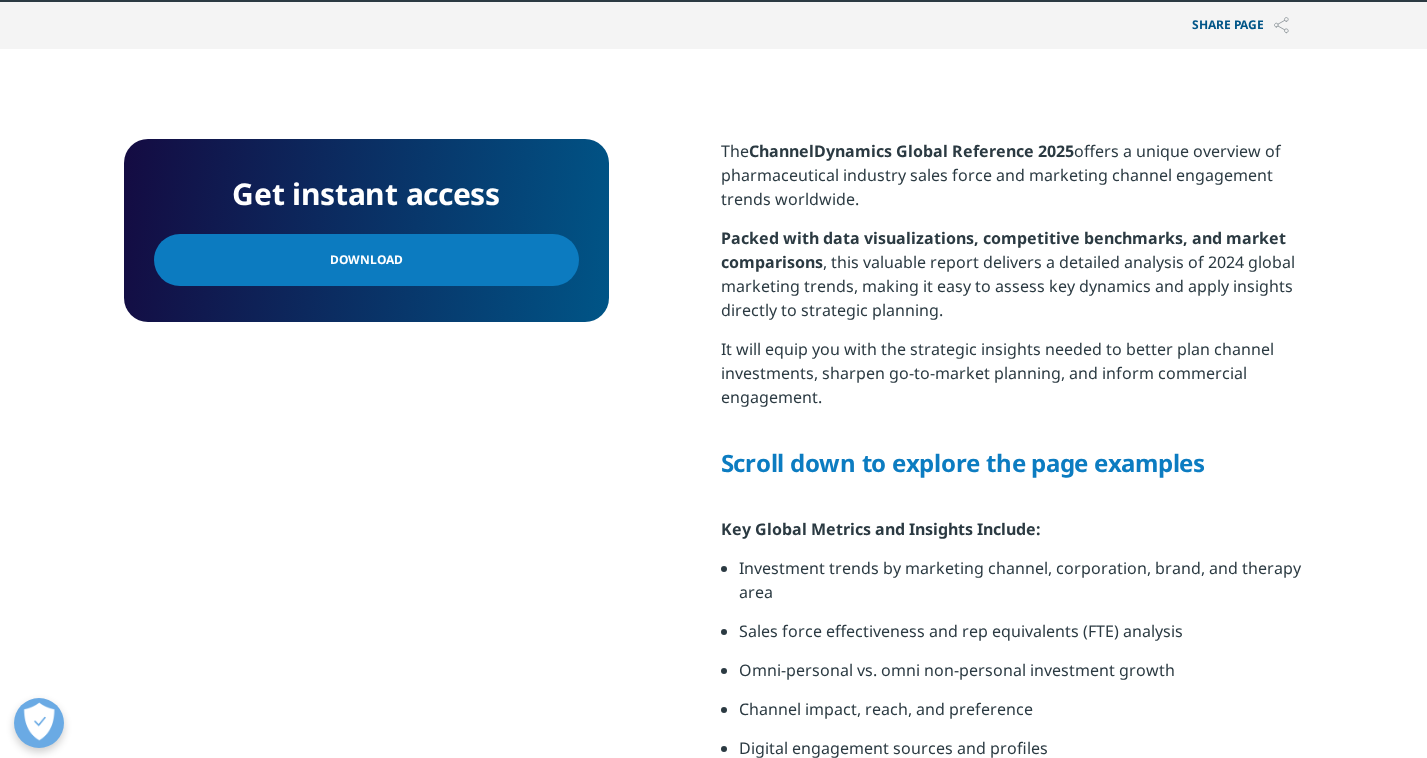 click on "Download" at bounding box center [366, 260] 